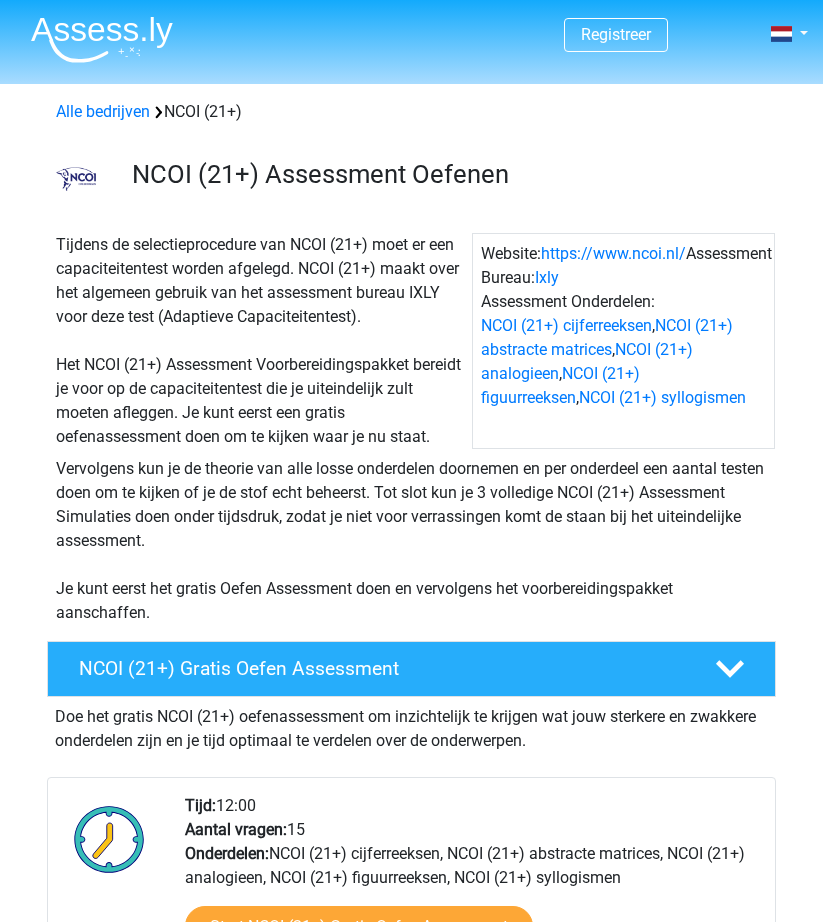 scroll, scrollTop: 0, scrollLeft: 0, axis: both 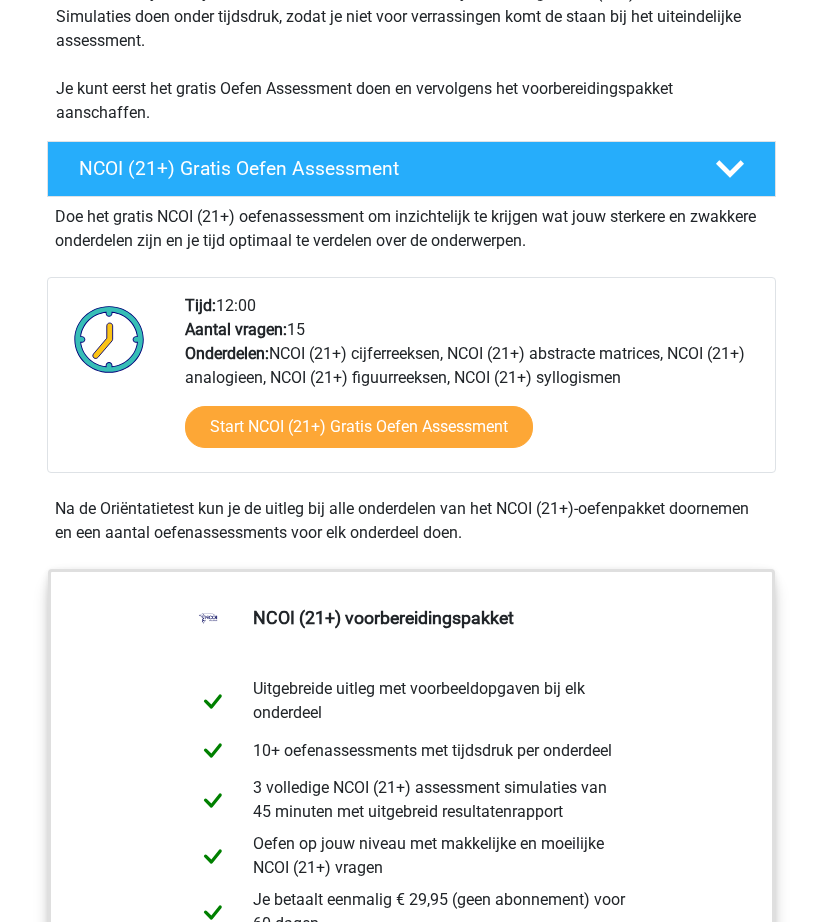click on "Na de Oriëntatietest kun je de uitleg bij alle onderdelen van het NCOI (21+)-oefenpakket doornemen en een aantal oefenassessments voor elk onderdeel doen." at bounding box center [411, 521] 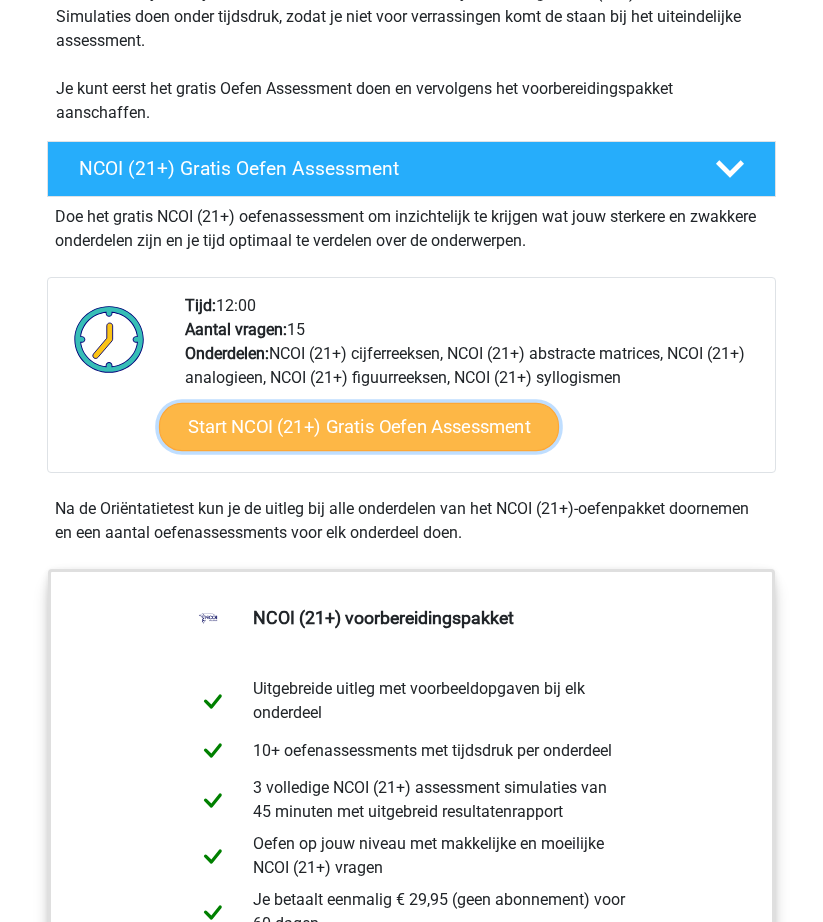 click on "Start NCOI (21+) Gratis Oefen Assessment" at bounding box center (359, 427) 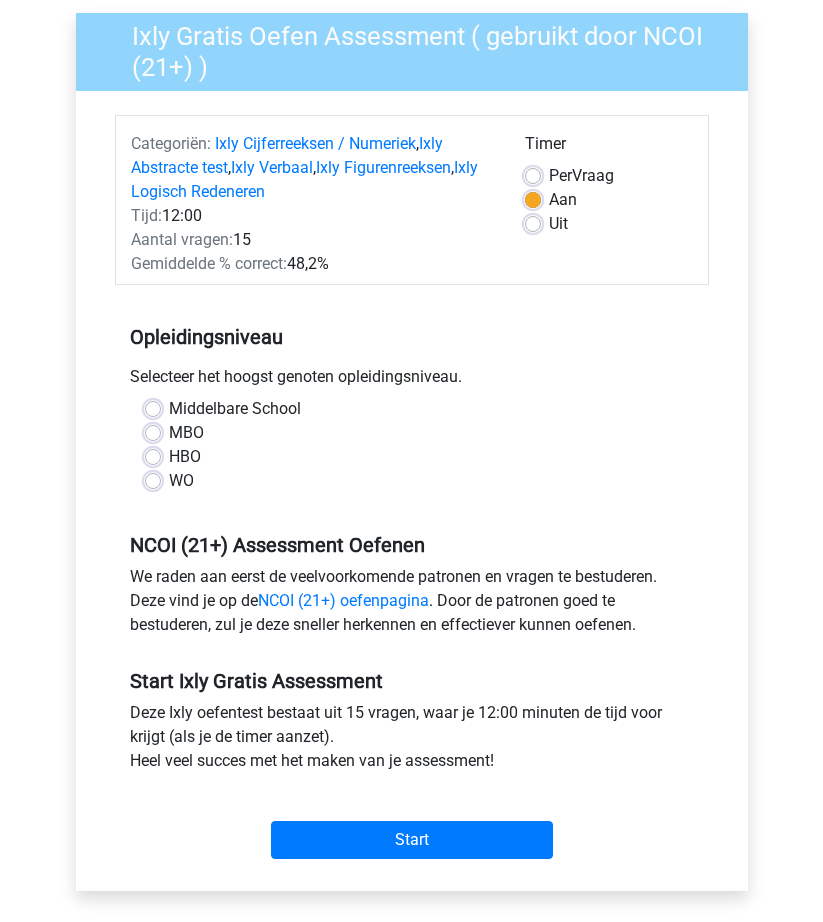 scroll, scrollTop: 200, scrollLeft: 0, axis: vertical 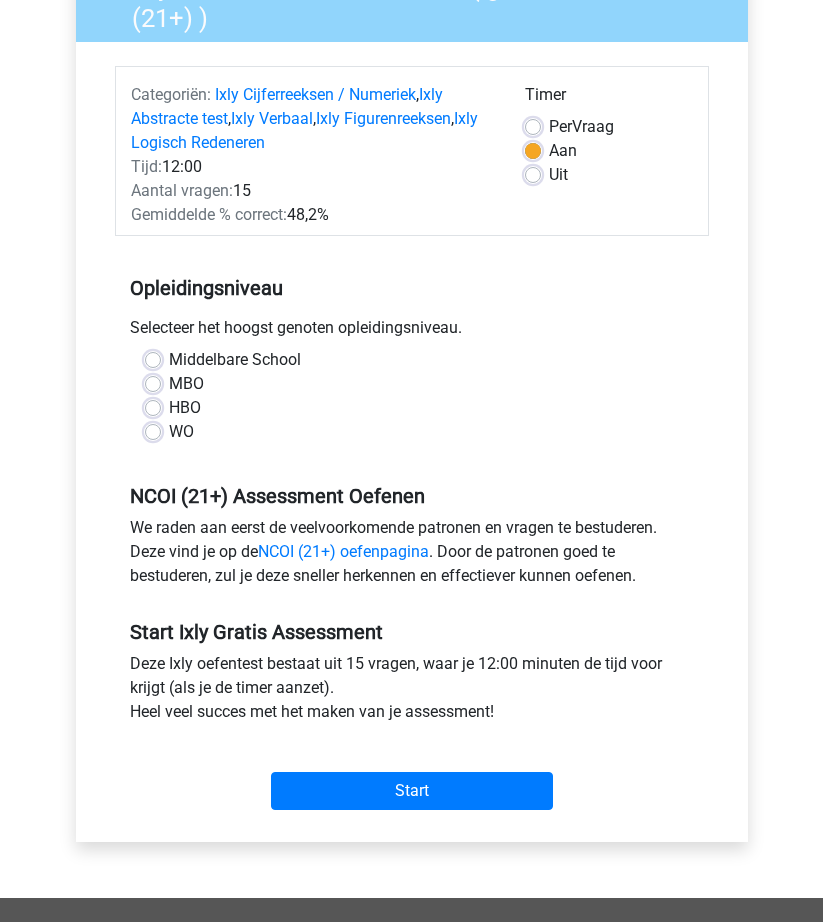 click on "MBO" at bounding box center [186, 384] 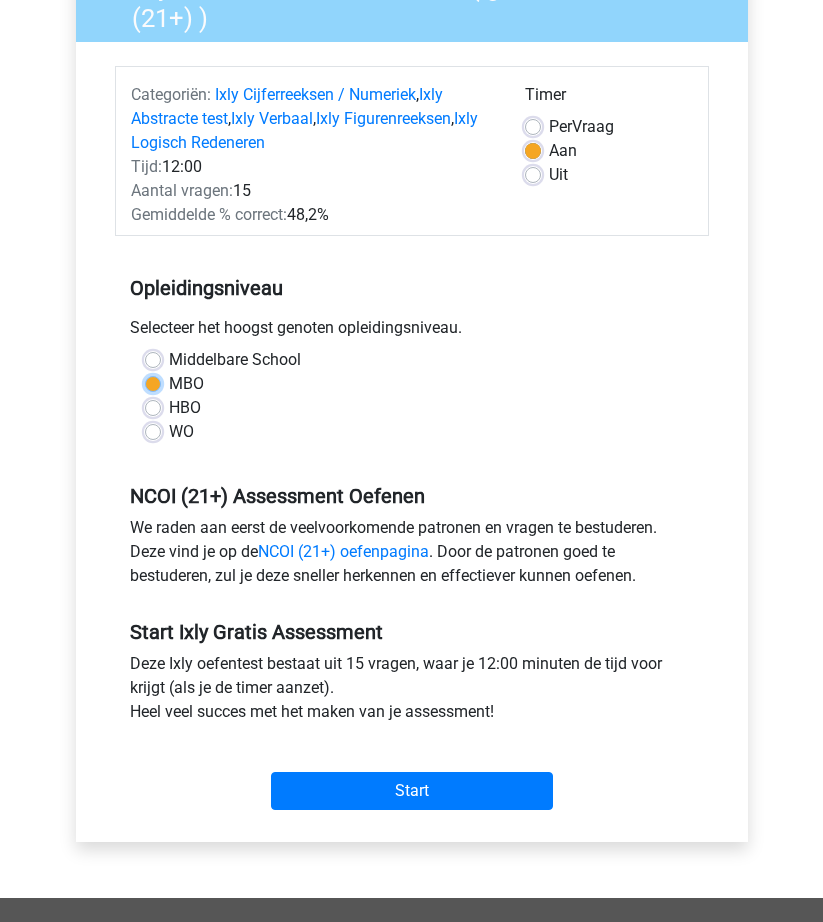click on "MBO" at bounding box center (153, 382) 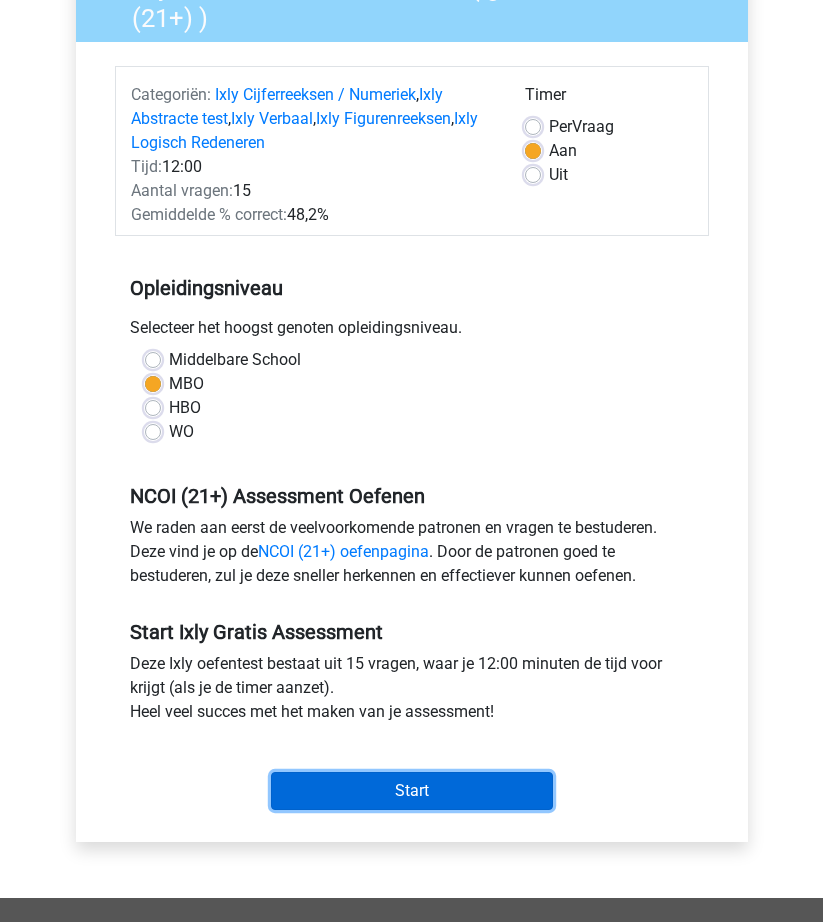 click on "Start" at bounding box center [412, 791] 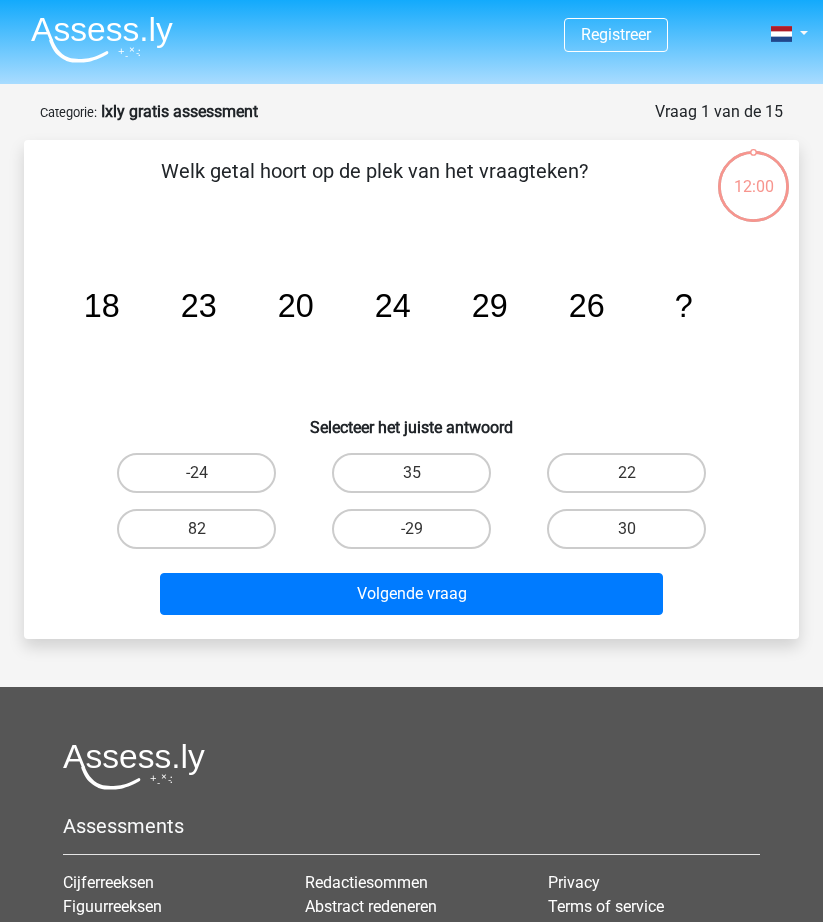 scroll, scrollTop: 0, scrollLeft: 0, axis: both 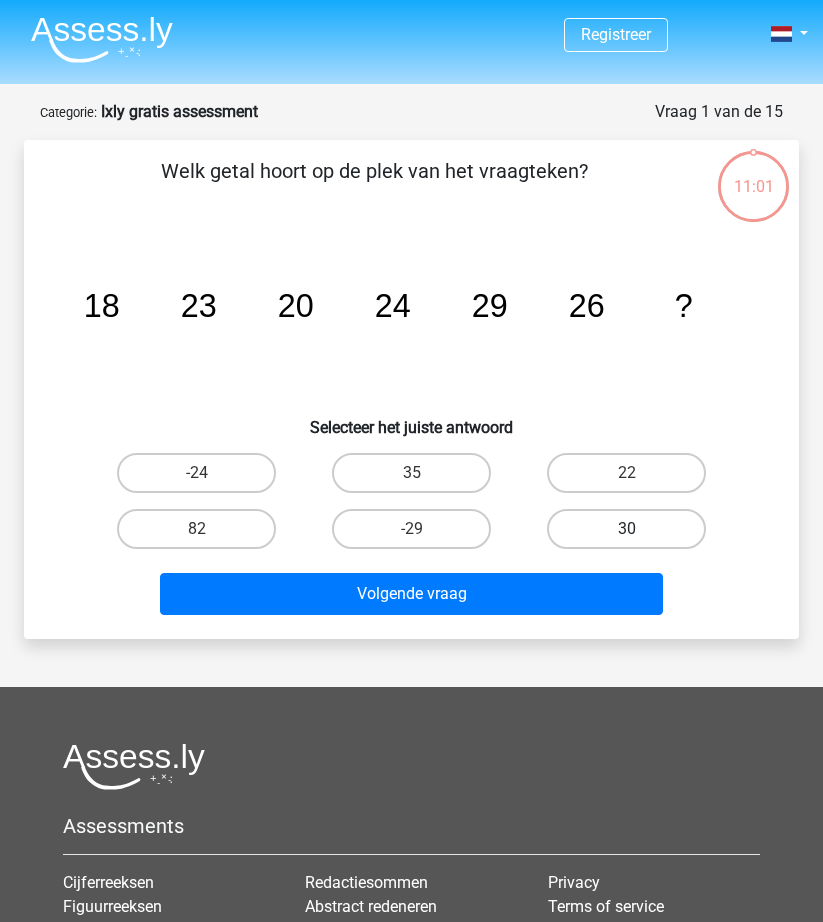 click on "30" at bounding box center [626, 529] 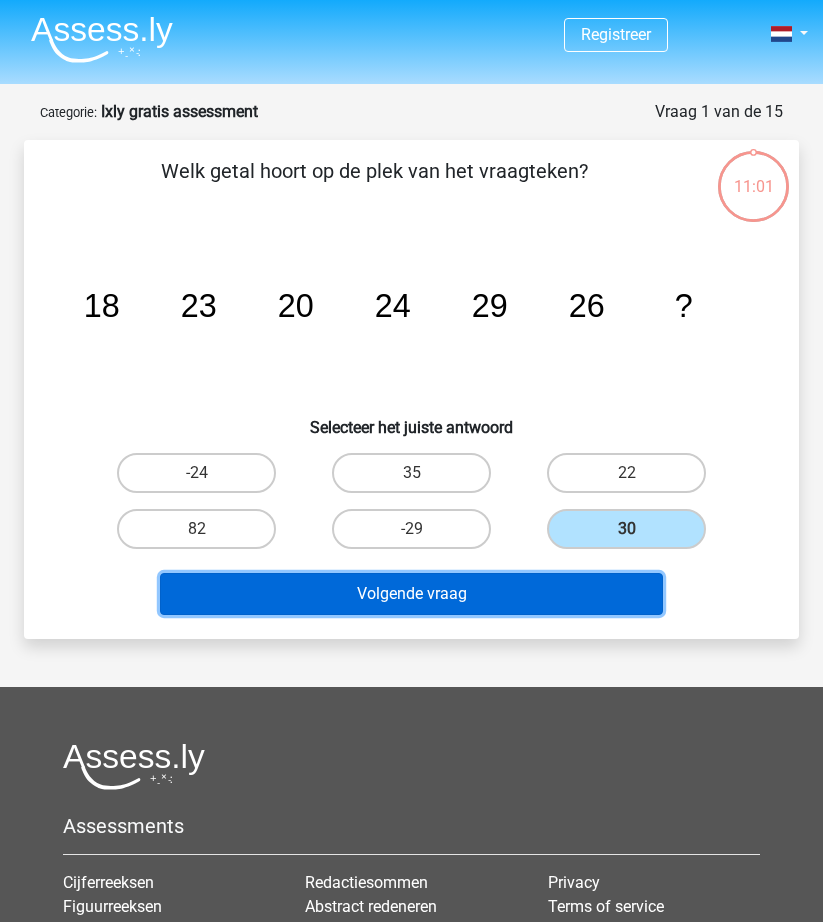 click on "Volgende vraag" at bounding box center [411, 594] 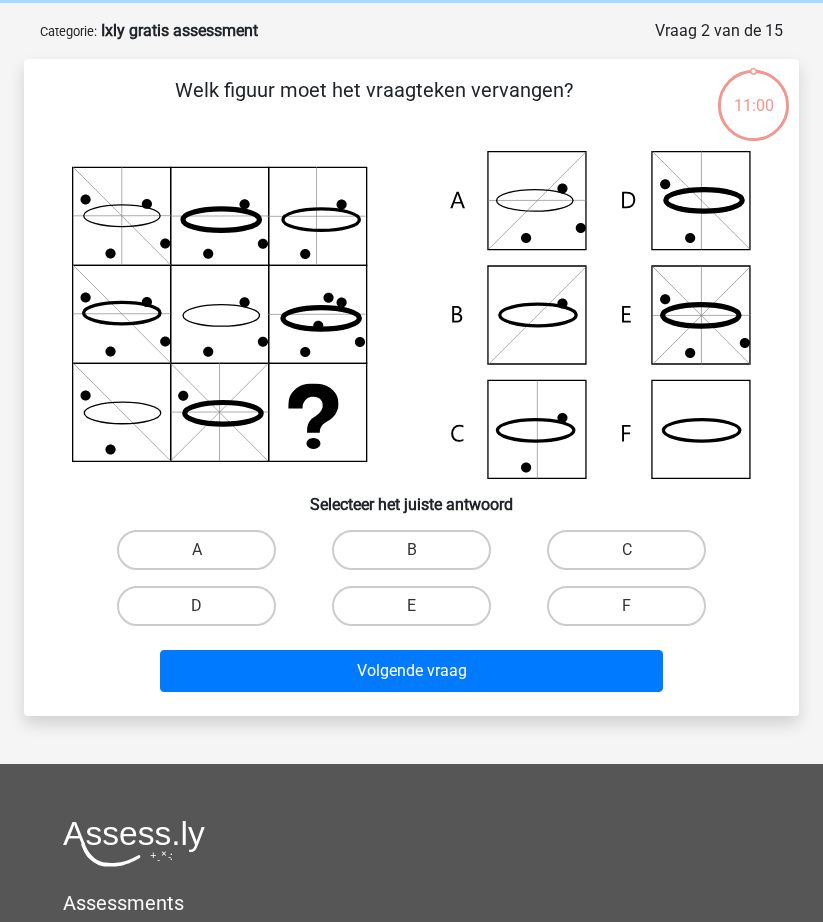 scroll, scrollTop: 100, scrollLeft: 0, axis: vertical 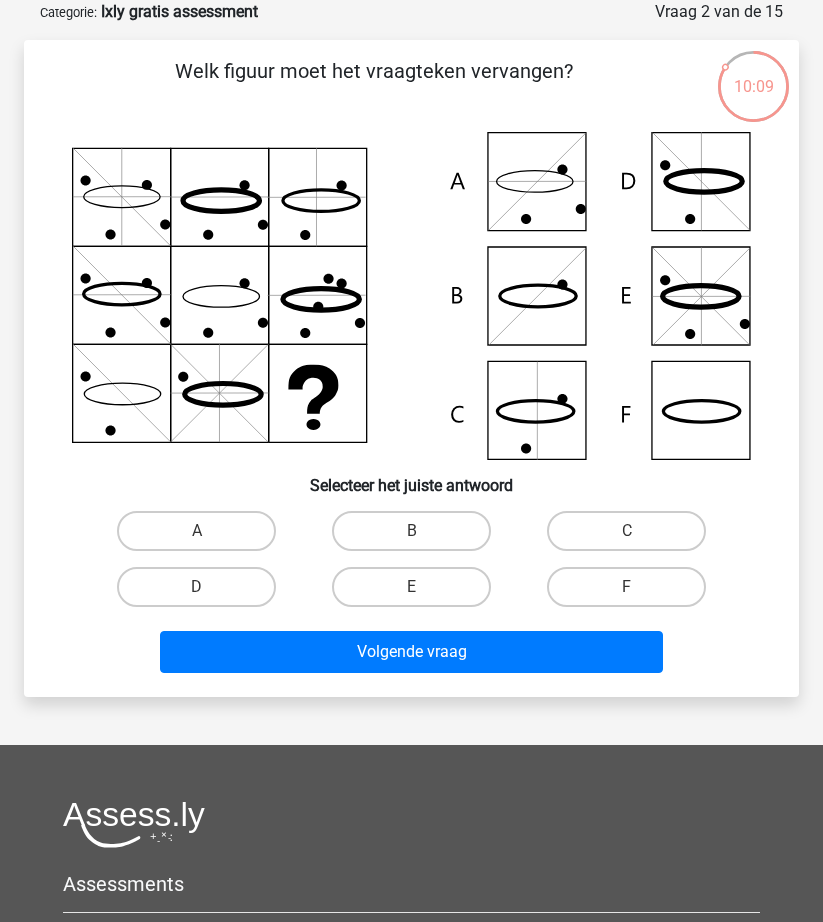 click 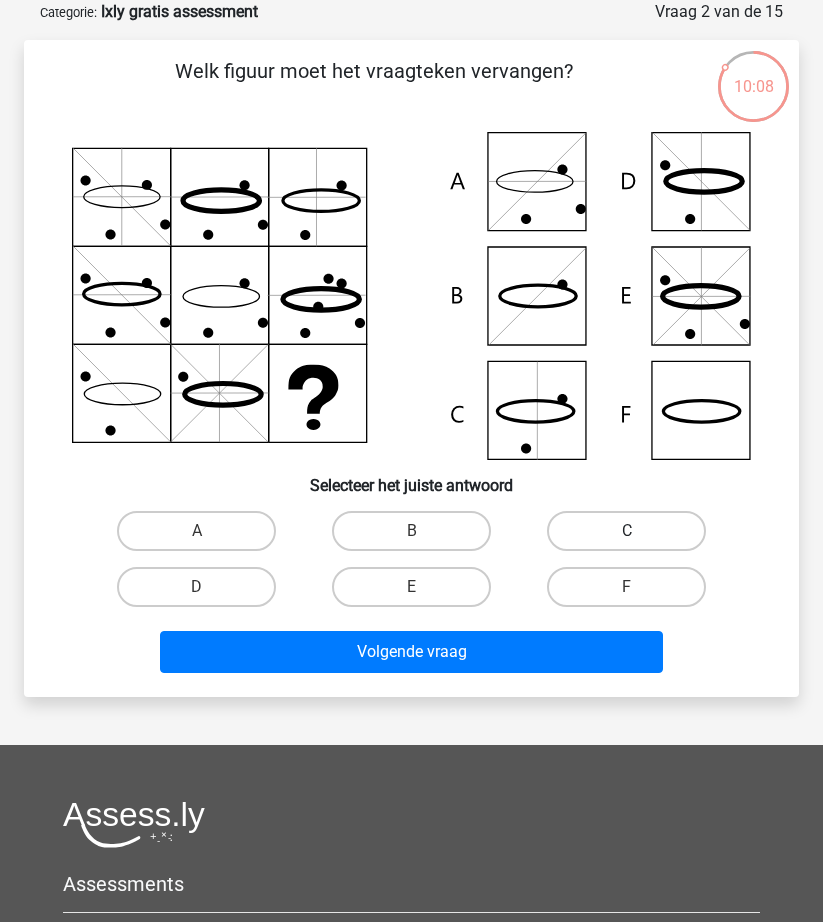 click on "C" at bounding box center [626, 531] 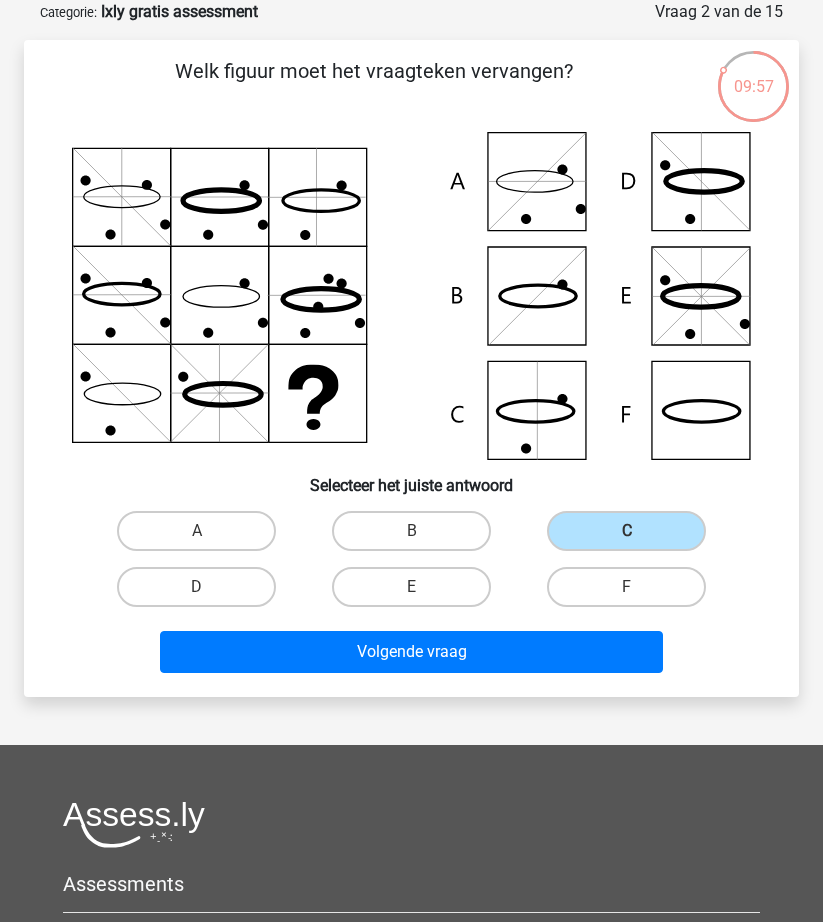 click 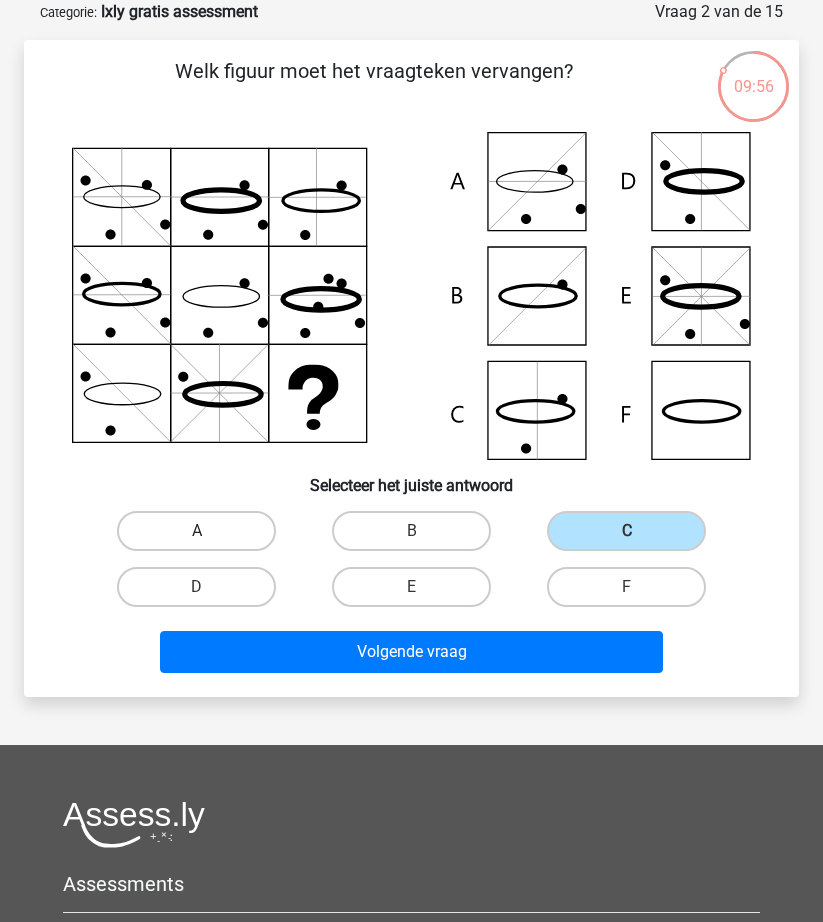 click on "A" at bounding box center (196, 531) 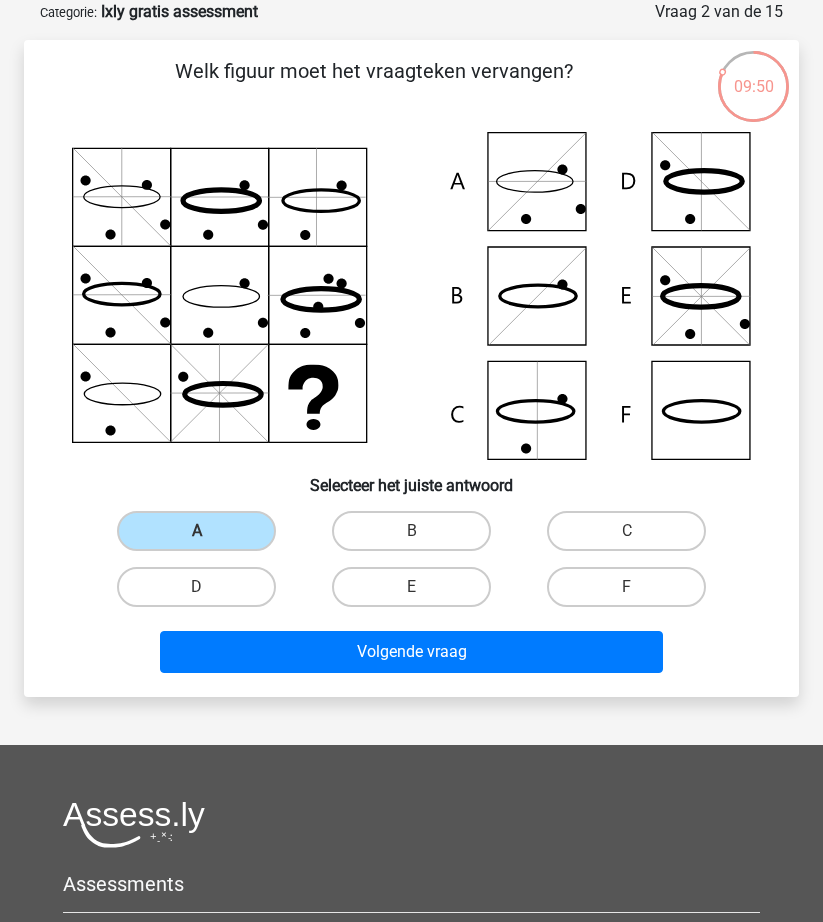 click 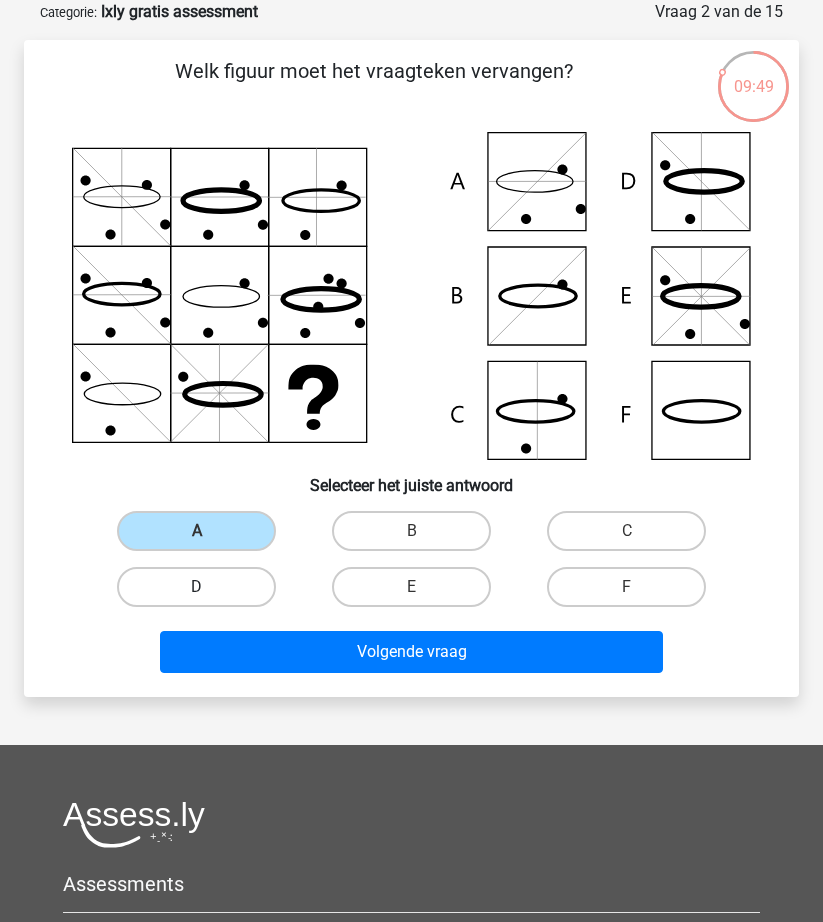 click on "D" at bounding box center [196, 587] 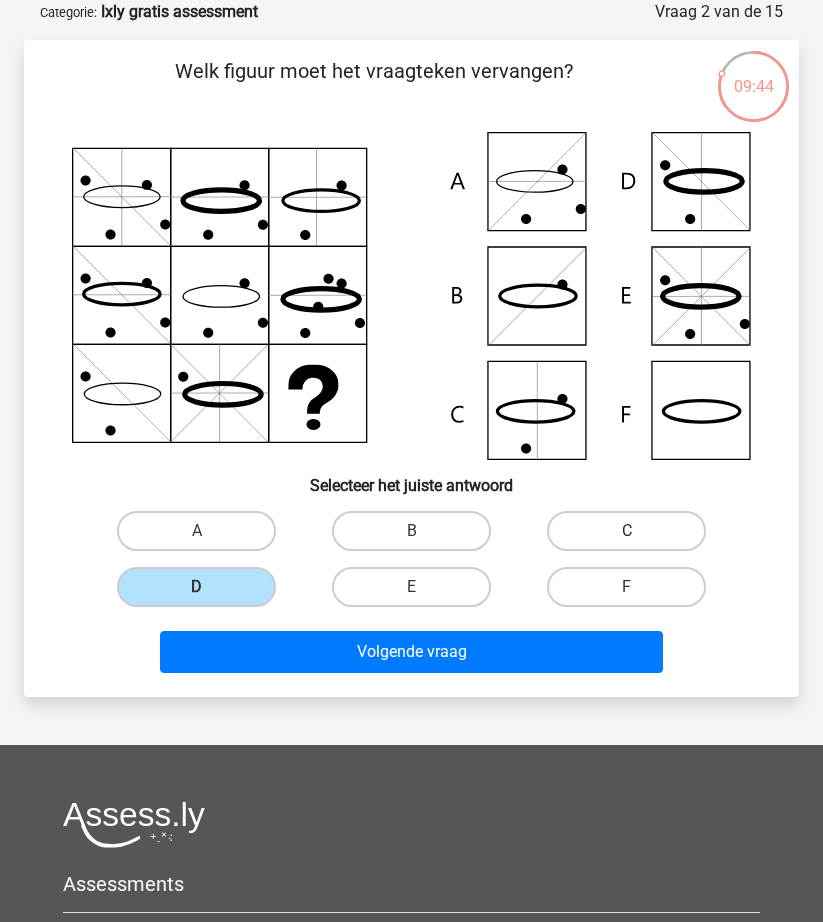 click on "C" at bounding box center (626, 531) 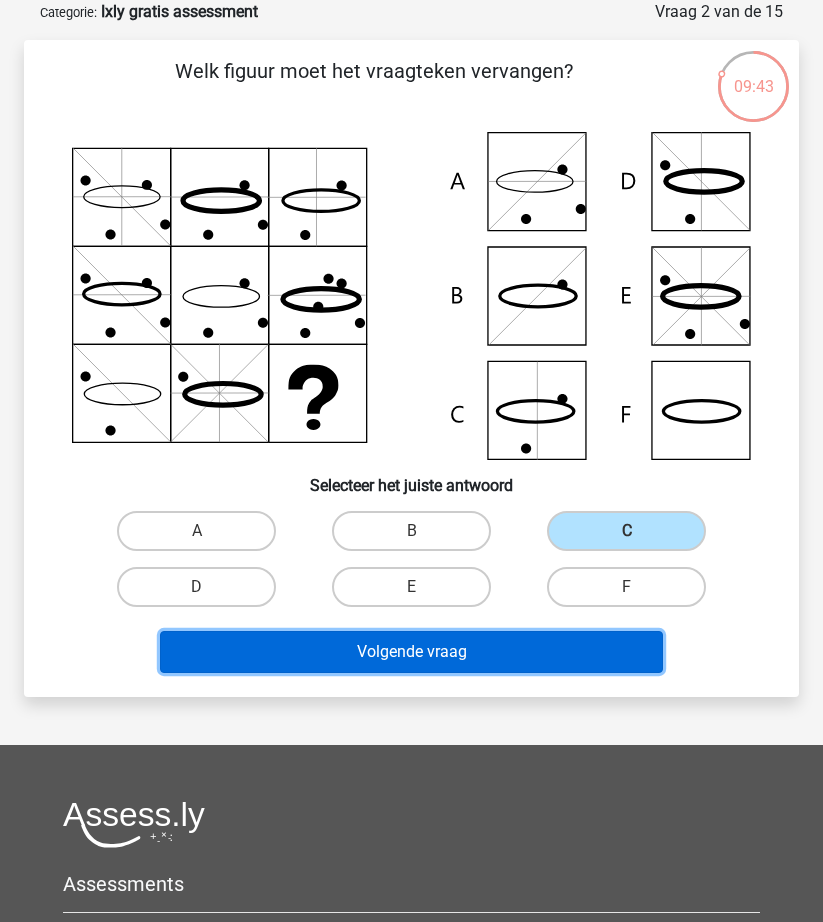 click on "Volgende vraag" at bounding box center (411, 652) 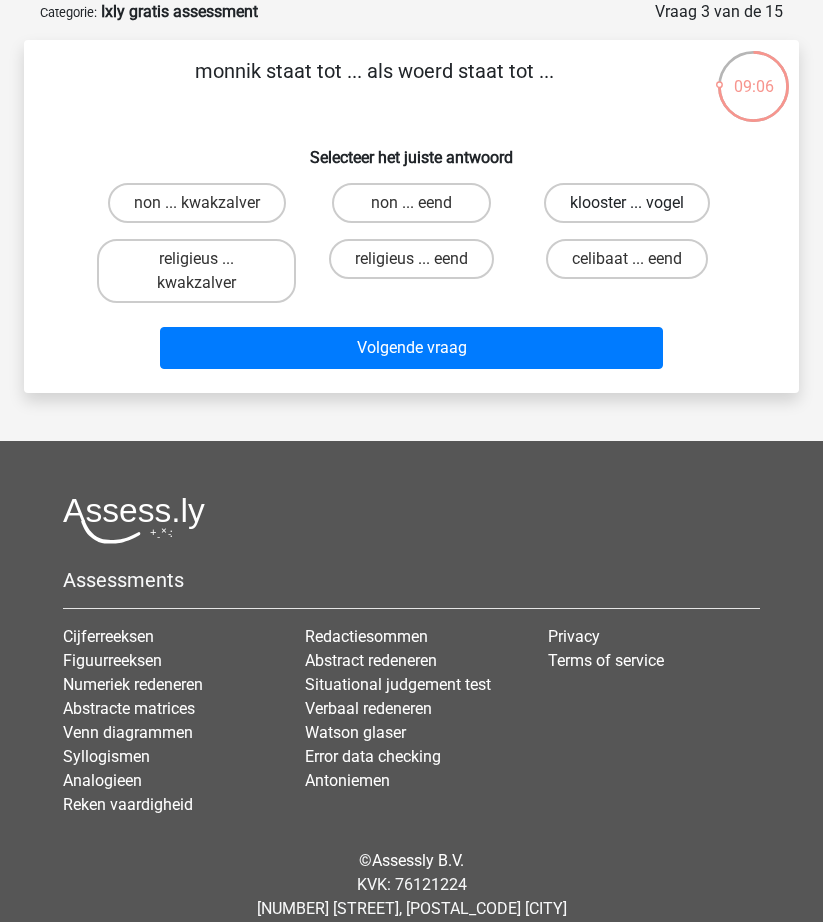 click on "klooster ... vogel" at bounding box center [627, 203] 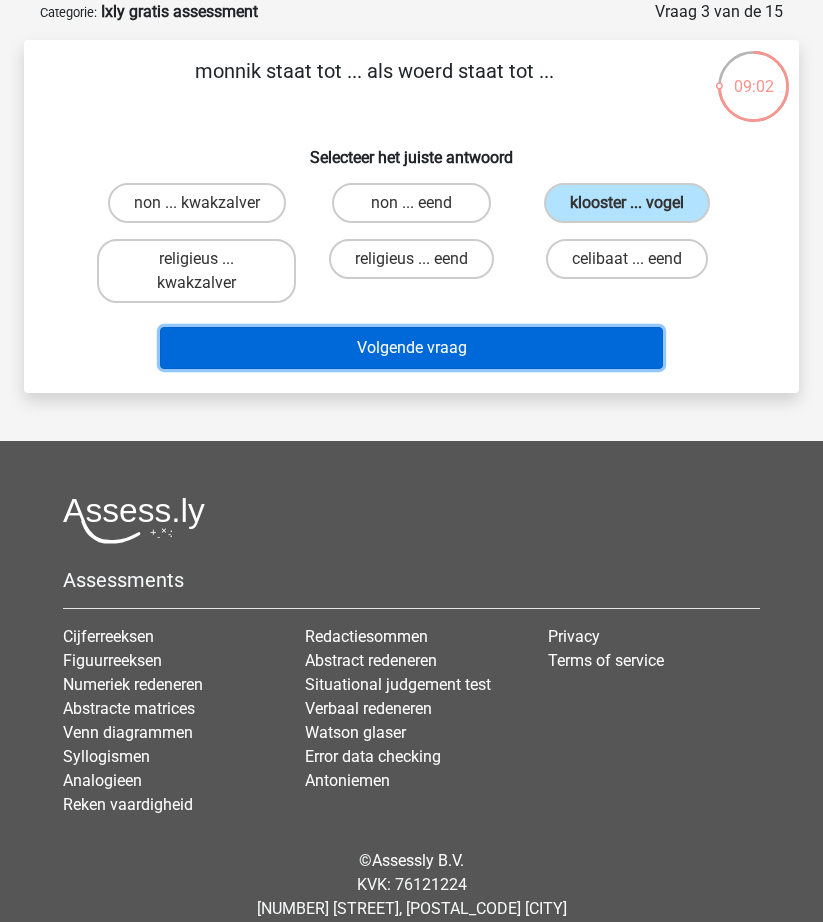 click on "Volgende vraag" at bounding box center [411, 348] 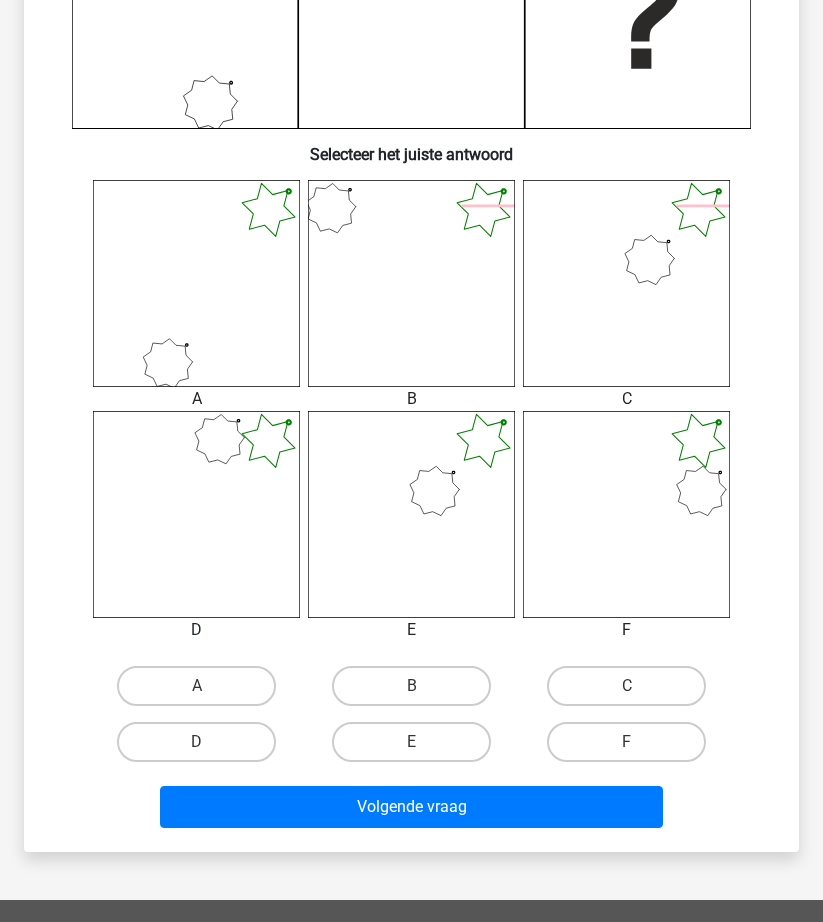 scroll, scrollTop: 600, scrollLeft: 0, axis: vertical 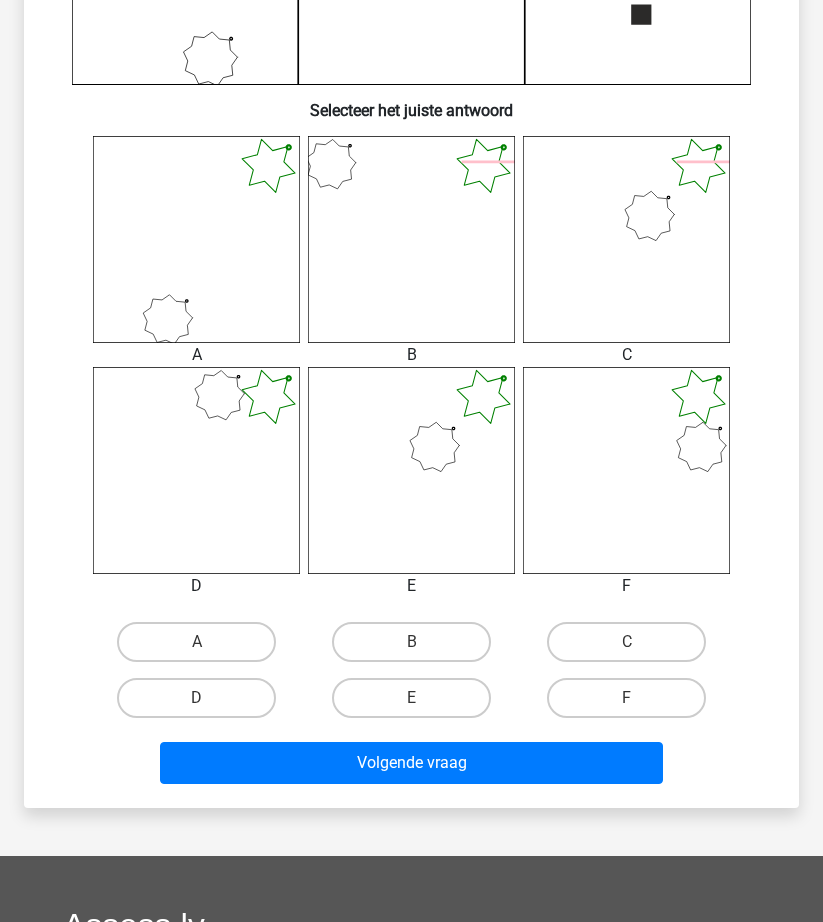click on "C" at bounding box center [633, 648] 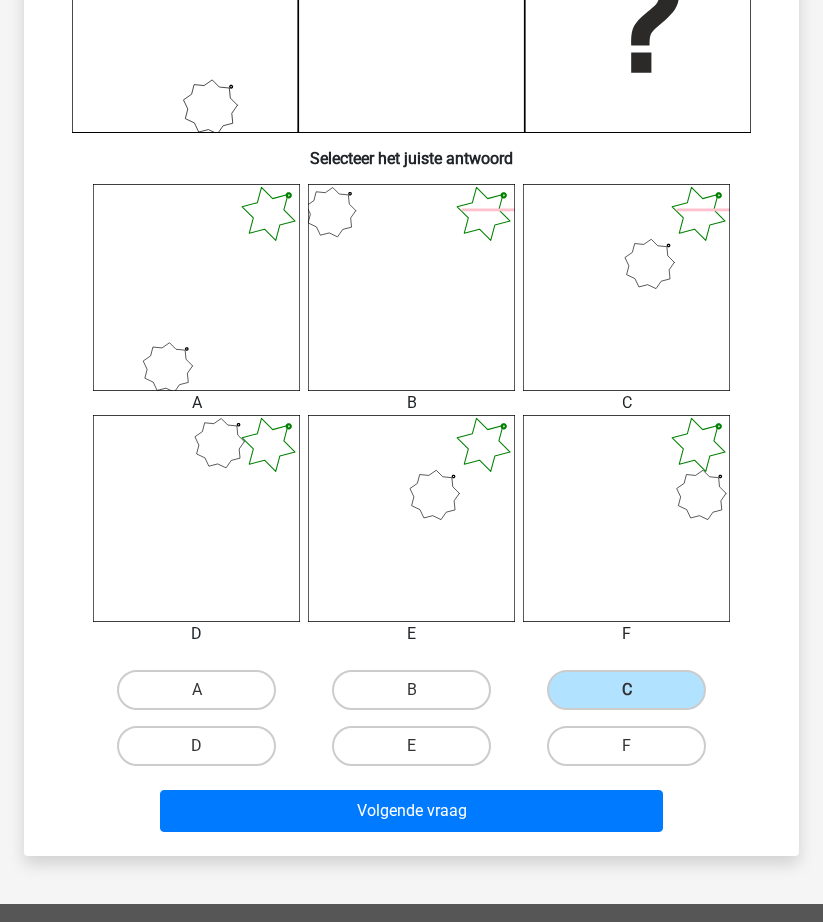scroll, scrollTop: 600, scrollLeft: 0, axis: vertical 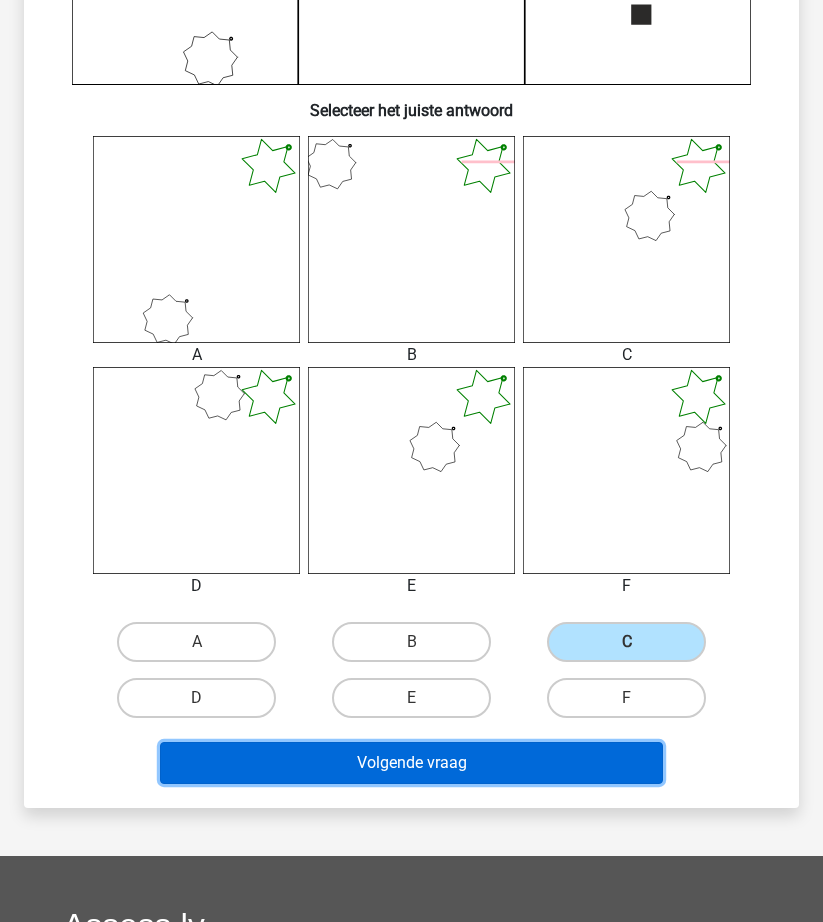 click on "Volgende vraag" at bounding box center (411, 763) 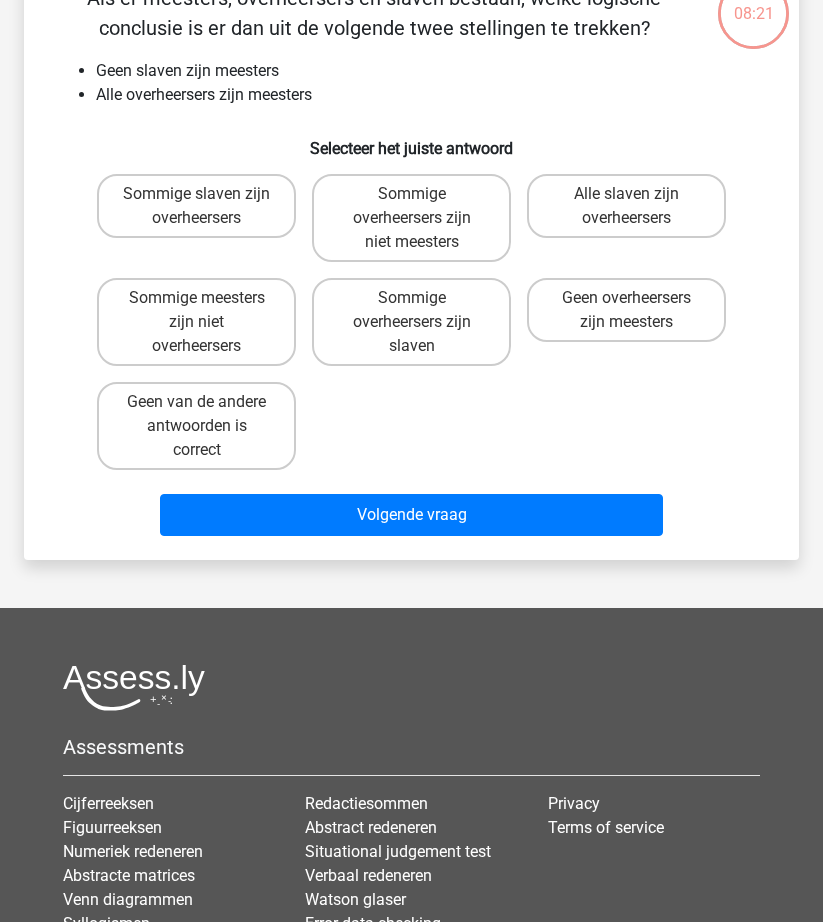 scroll, scrollTop: 100, scrollLeft: 0, axis: vertical 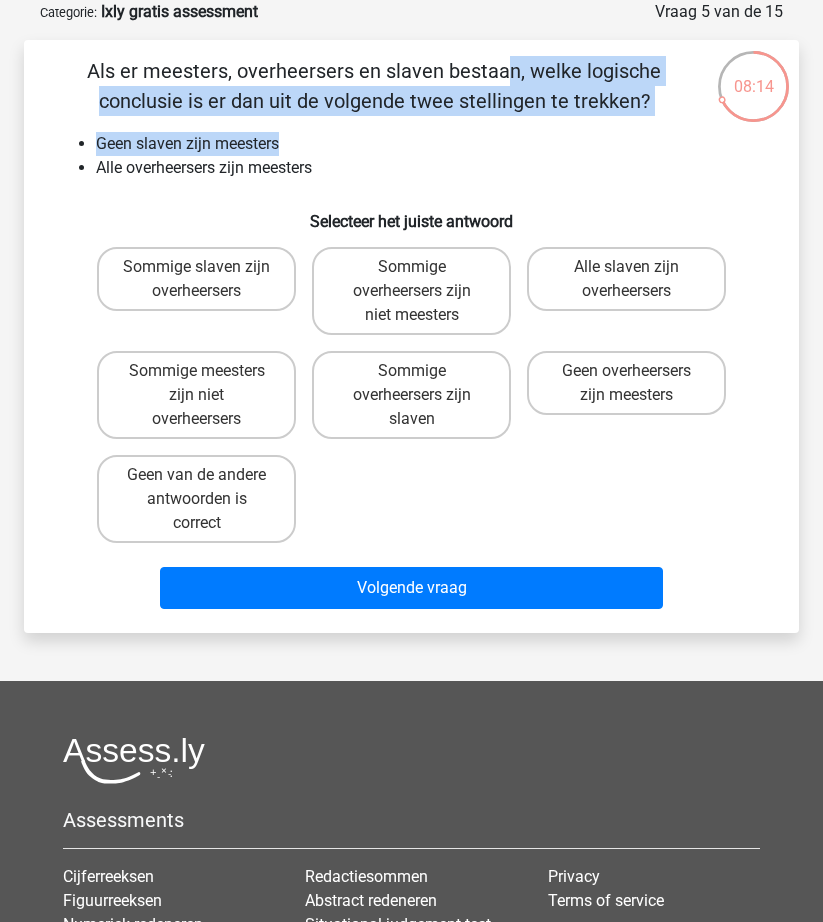 drag, startPoint x: 91, startPoint y: 70, endPoint x: 286, endPoint y: 136, distance: 205.86646 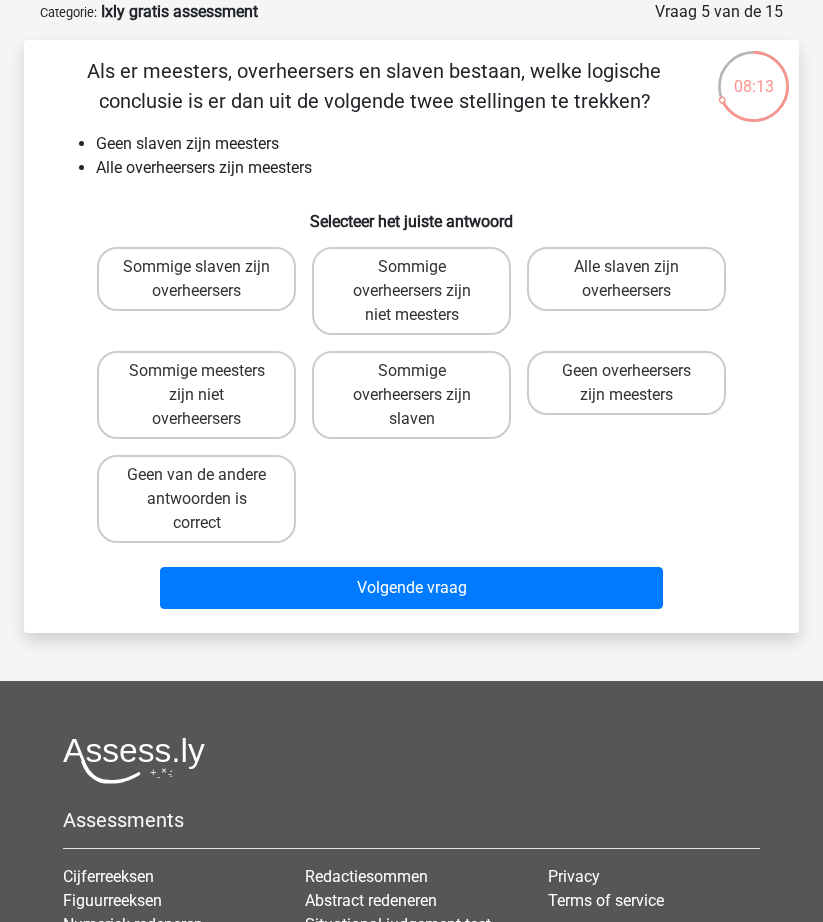 click on "Alle overheersers zijn meesters" at bounding box center (431, 168) 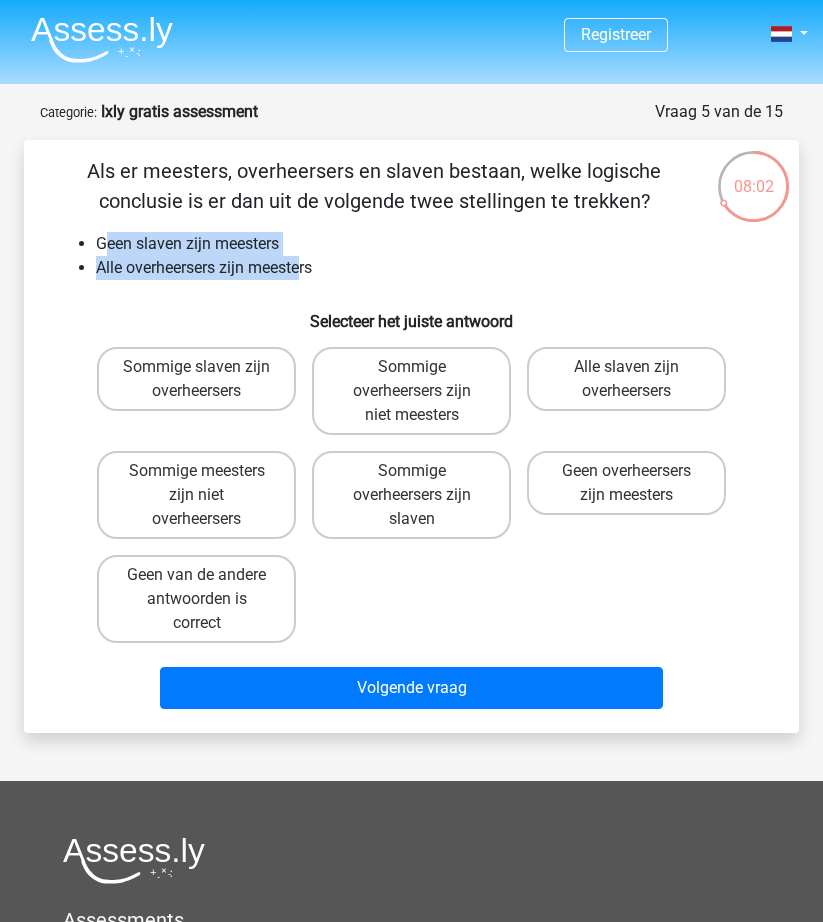 drag, startPoint x: 104, startPoint y: 243, endPoint x: 302, endPoint y: 269, distance: 199.69977 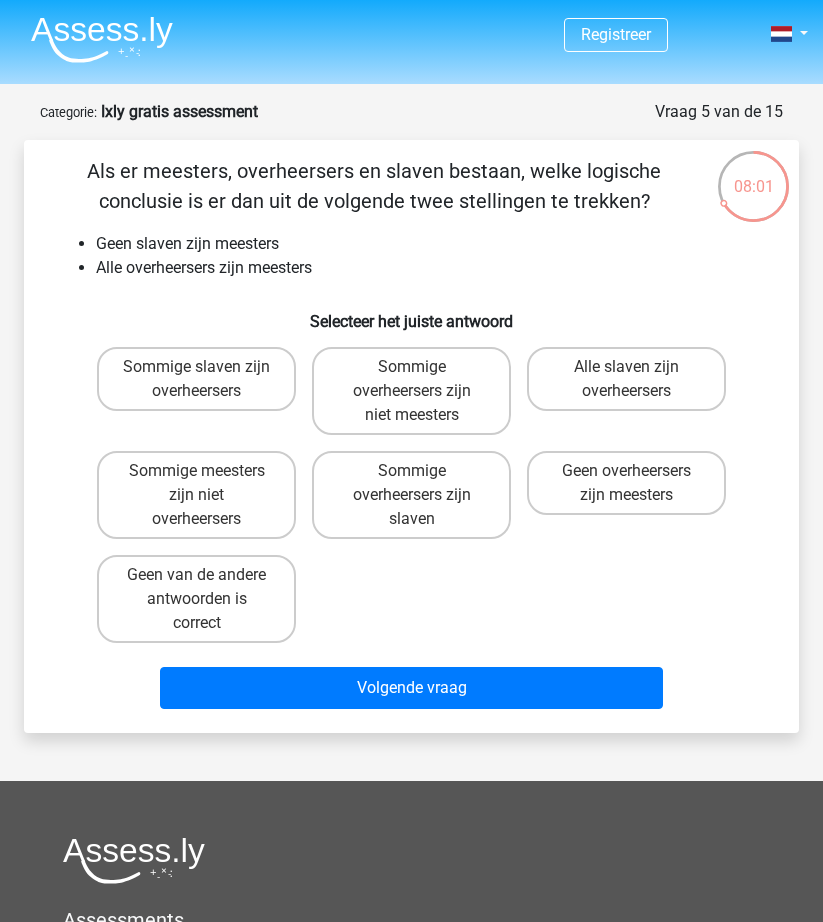 click on "Alle overheersers zijn meesters" at bounding box center (431, 268) 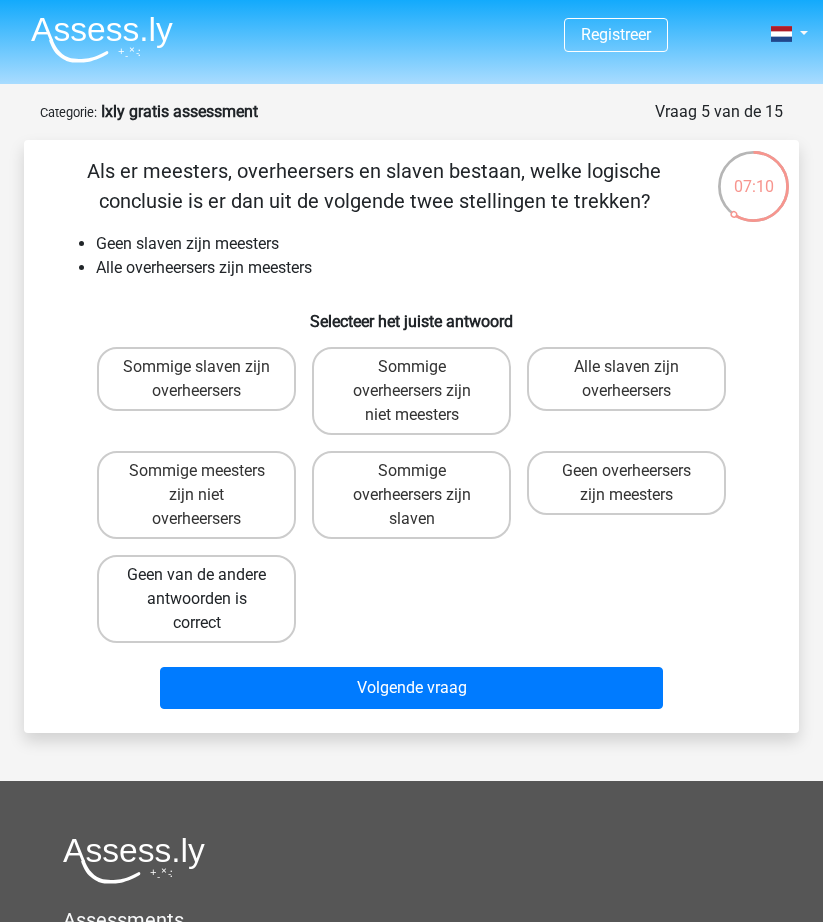 click on "Geen van de andere antwoorden is correct" at bounding box center (196, 599) 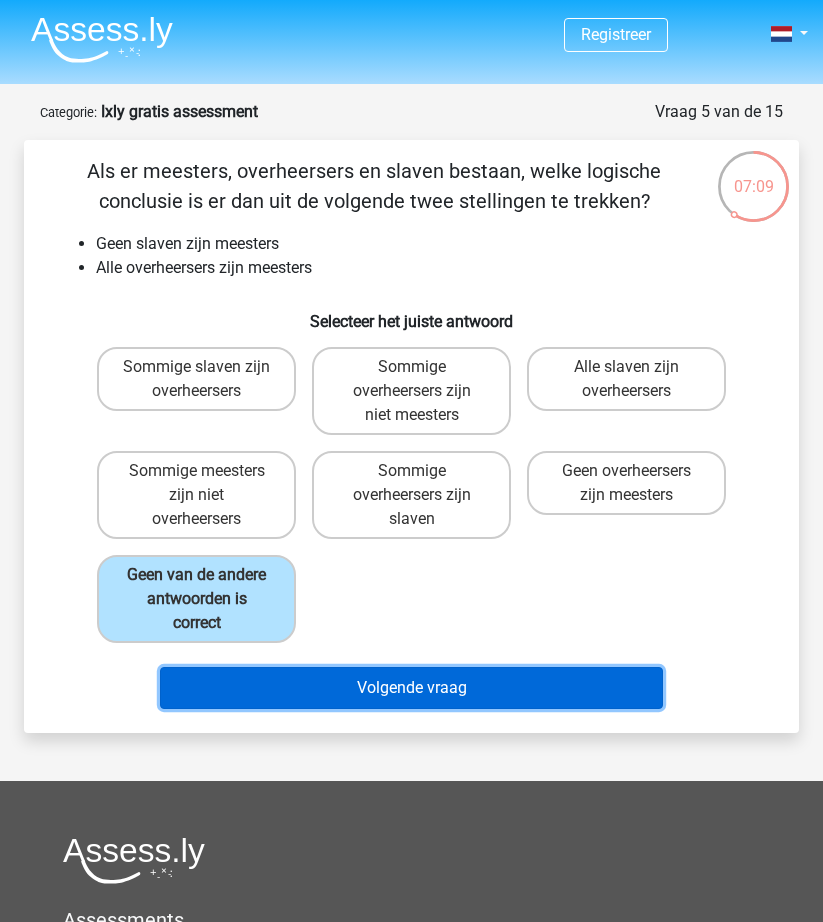 click on "Volgende vraag" at bounding box center (411, 688) 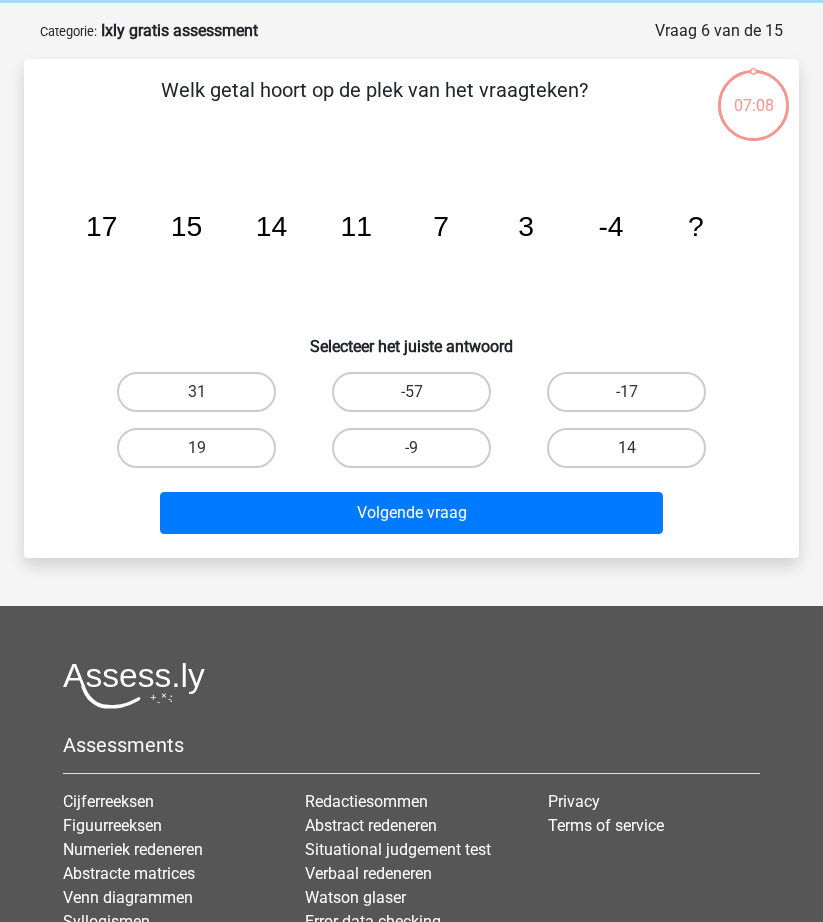 scroll, scrollTop: 100, scrollLeft: 0, axis: vertical 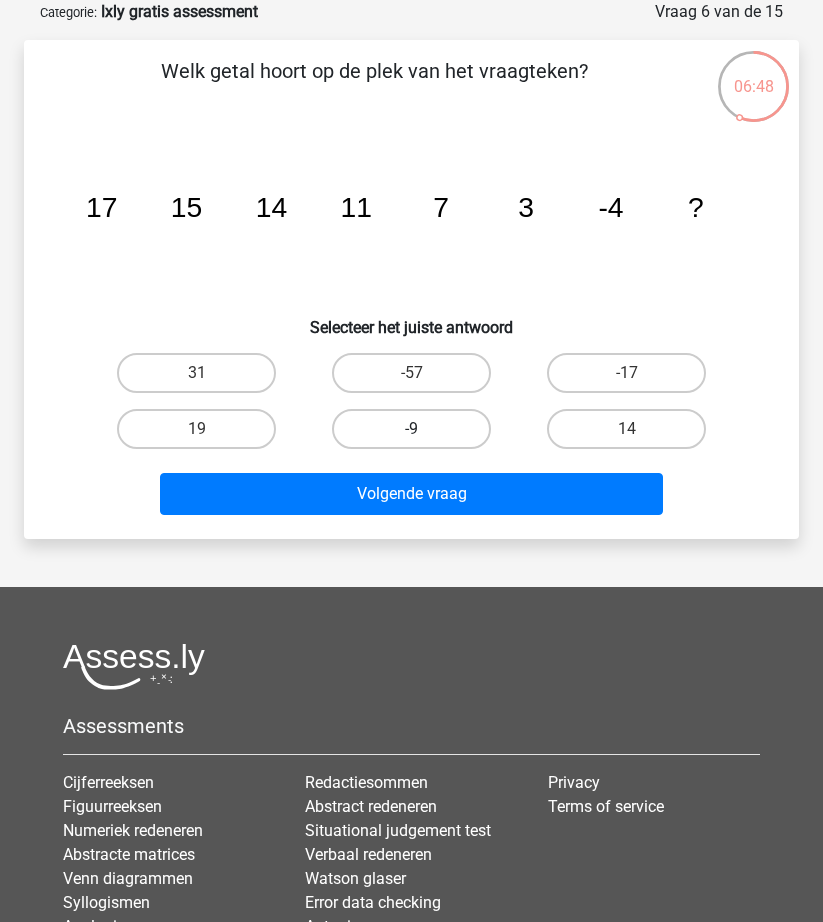click on "-9" at bounding box center [411, 429] 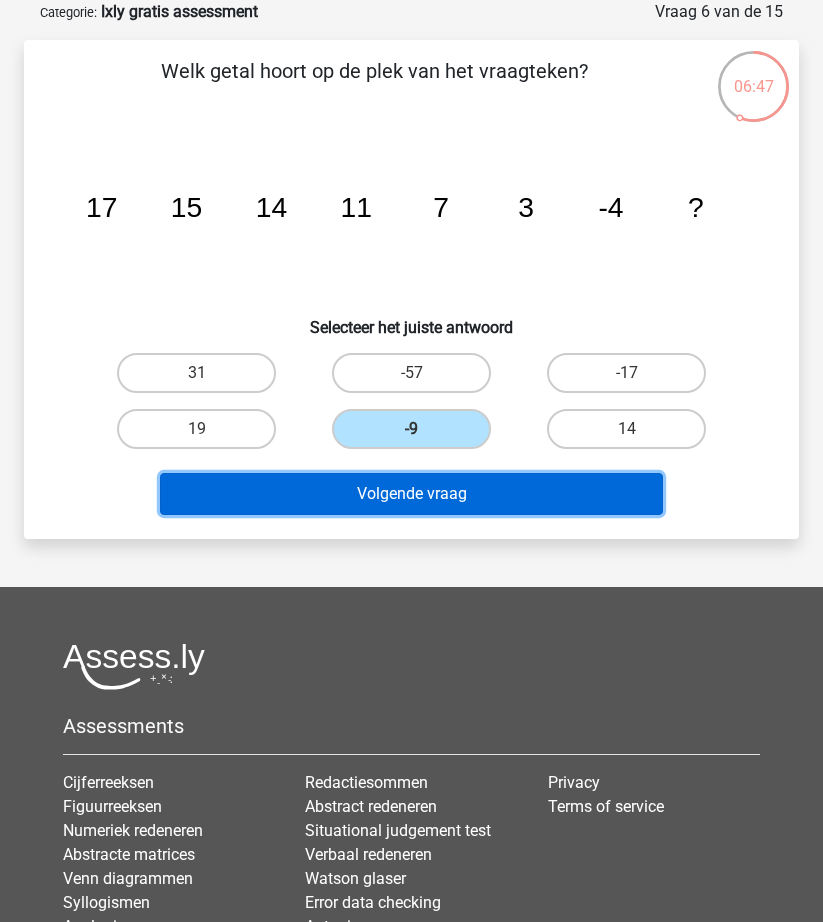 click on "Volgende vraag" at bounding box center [411, 494] 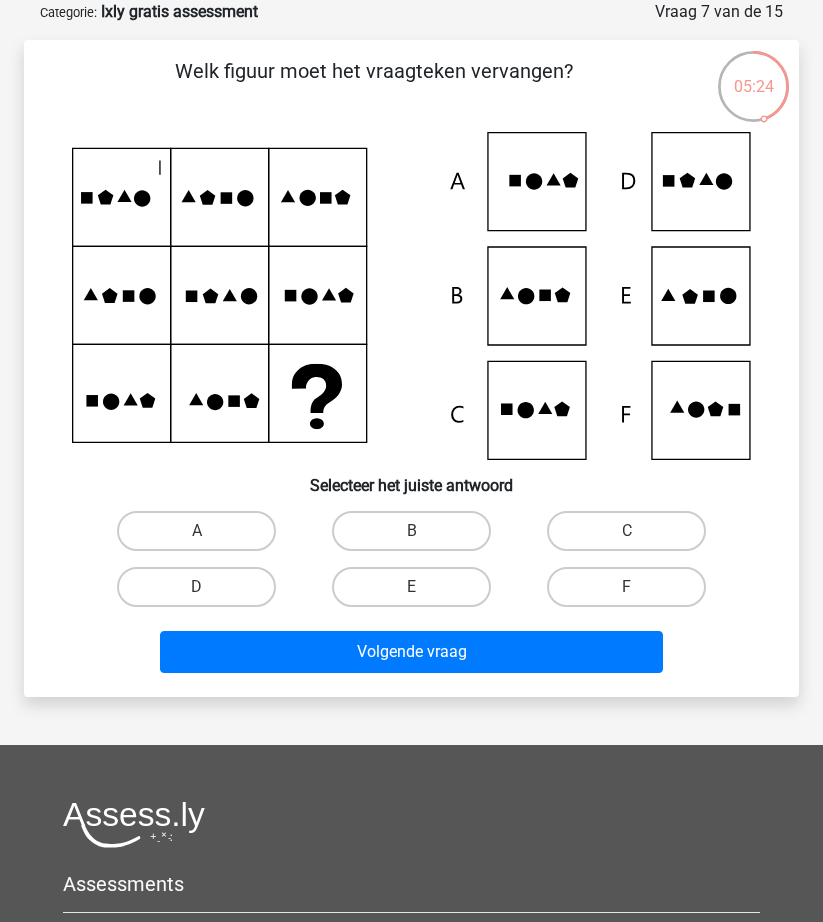 click 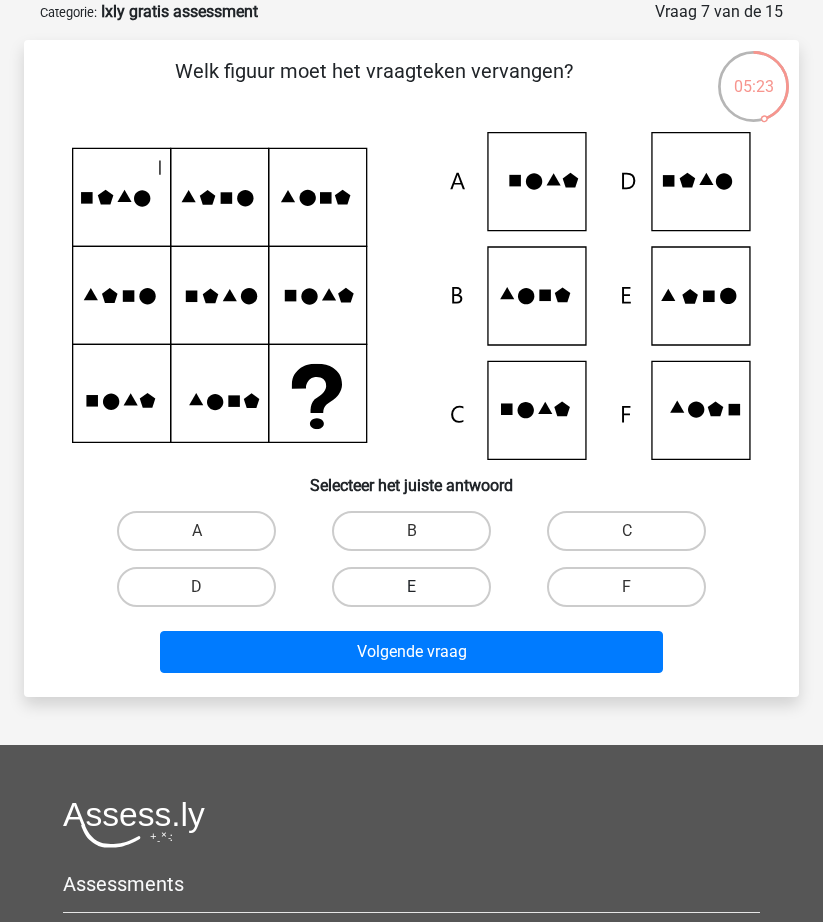 click on "E" at bounding box center [411, 587] 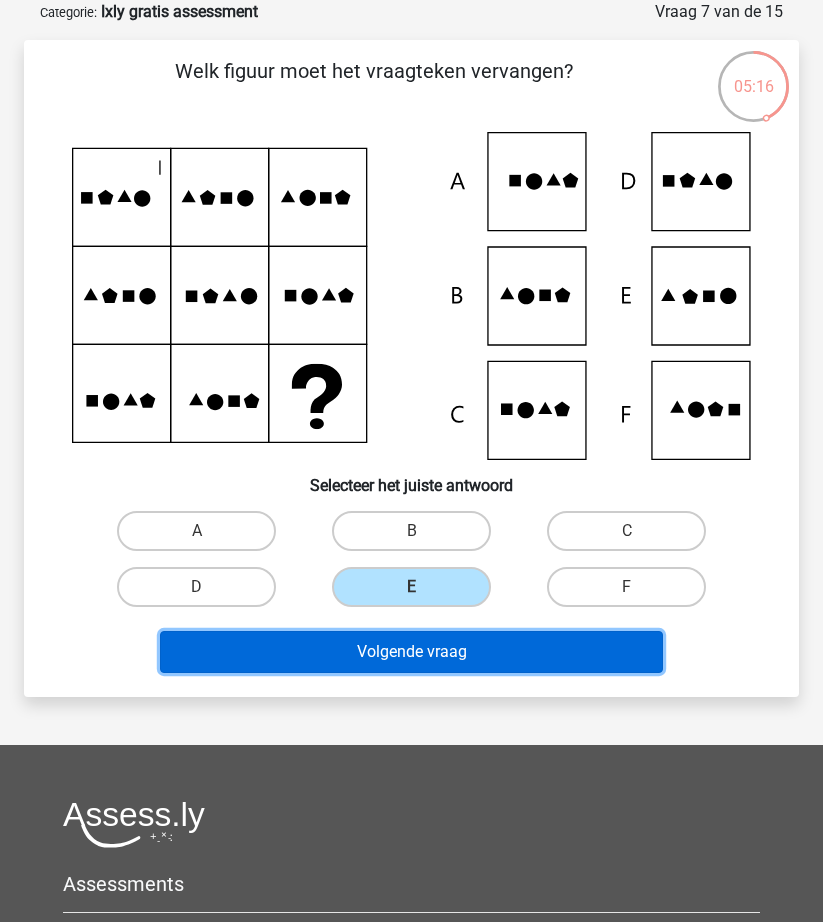 click on "Volgende vraag" at bounding box center [411, 652] 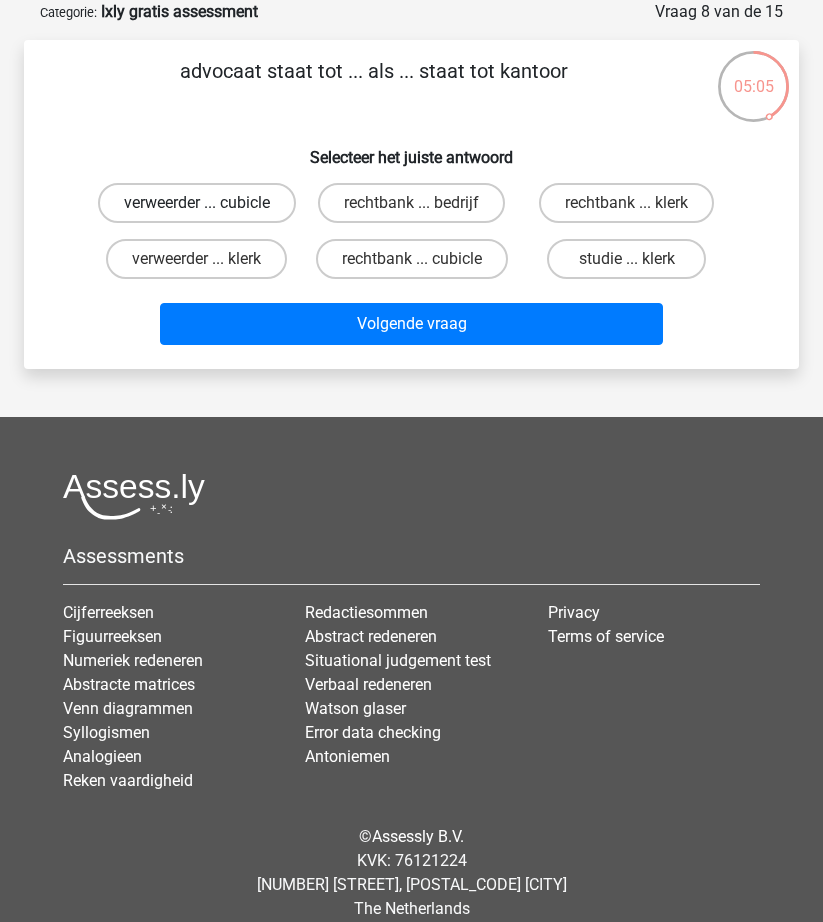 click on "verweerder ... cubicle" at bounding box center [197, 203] 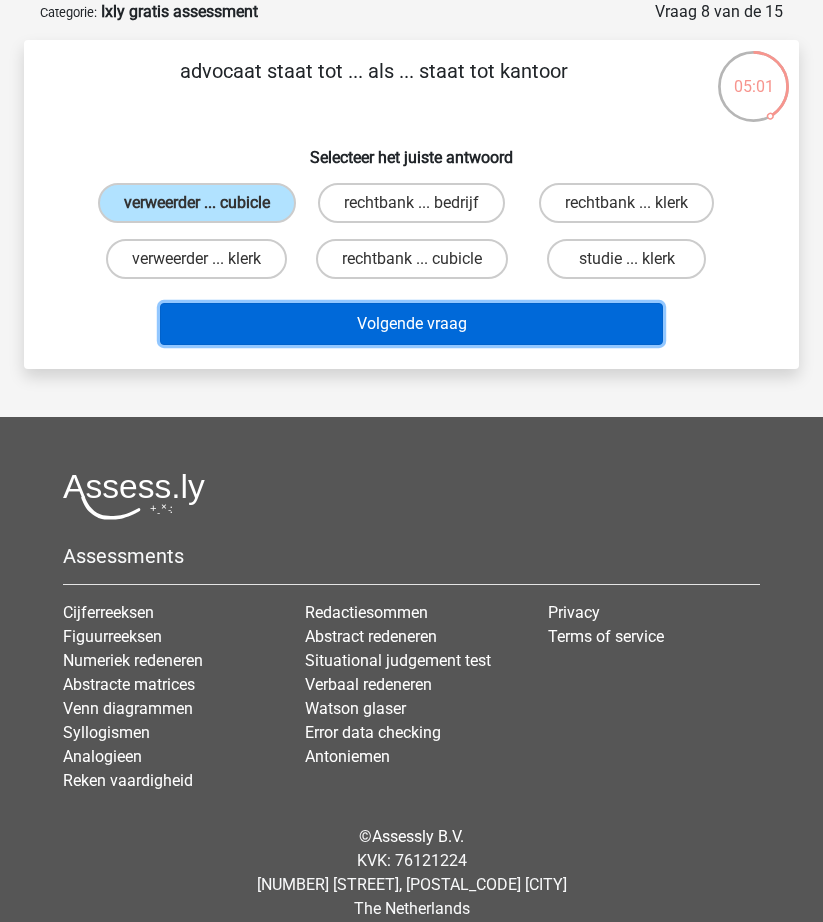 click on "Volgende vraag" at bounding box center (411, 324) 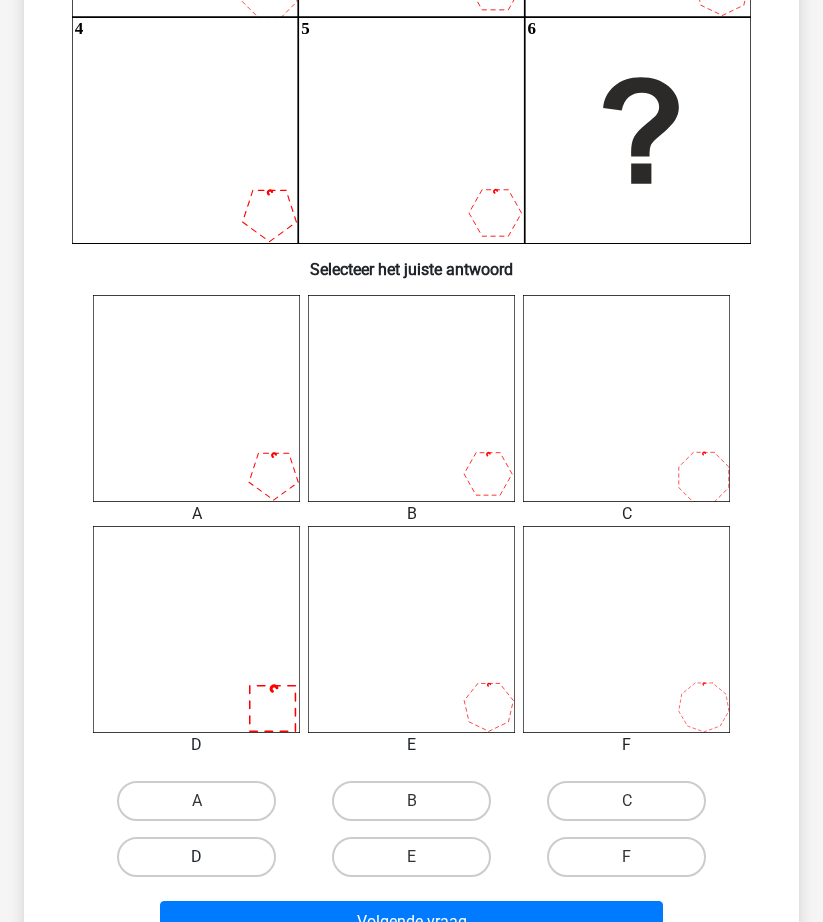 scroll, scrollTop: 700, scrollLeft: 0, axis: vertical 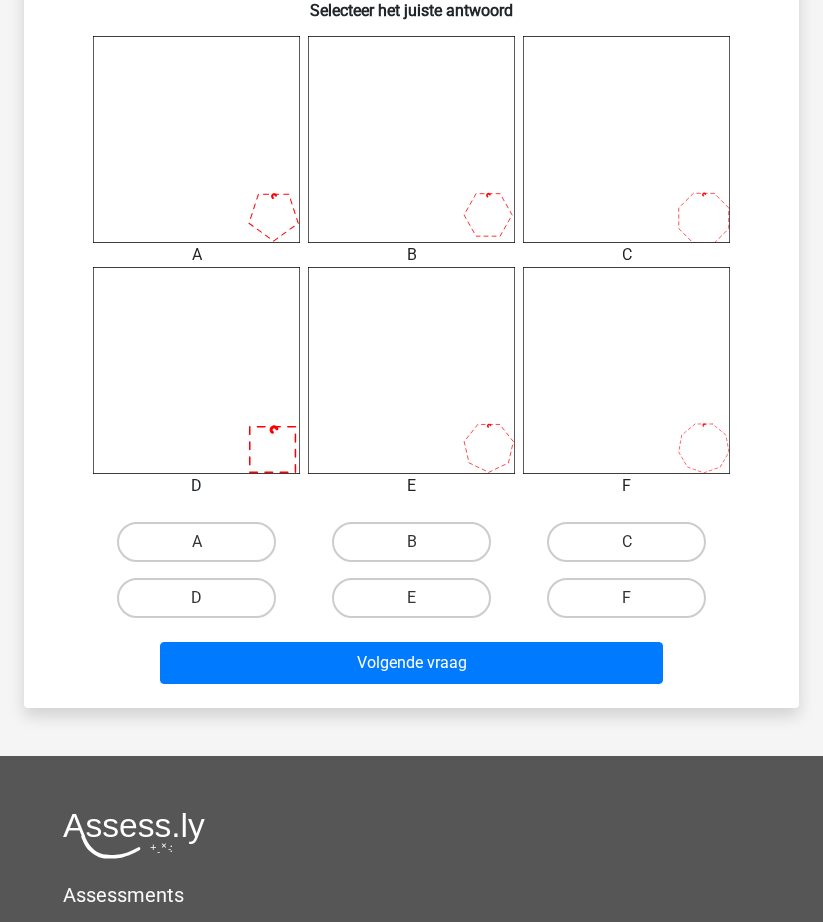 click on "A" at bounding box center [203, 548] 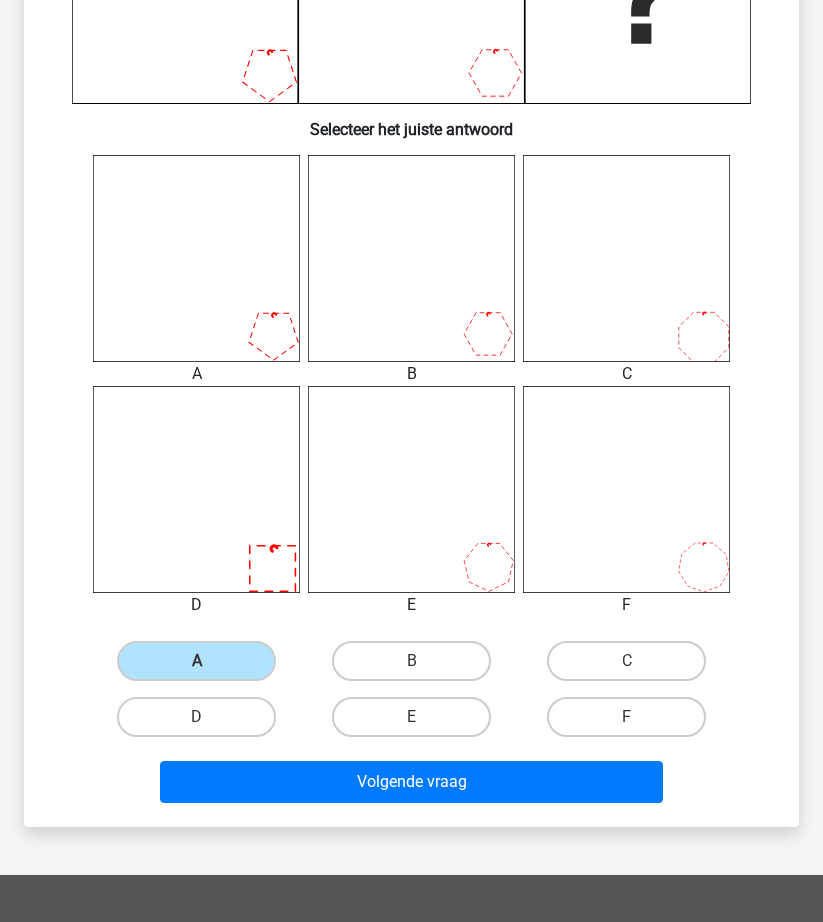 scroll, scrollTop: 600, scrollLeft: 0, axis: vertical 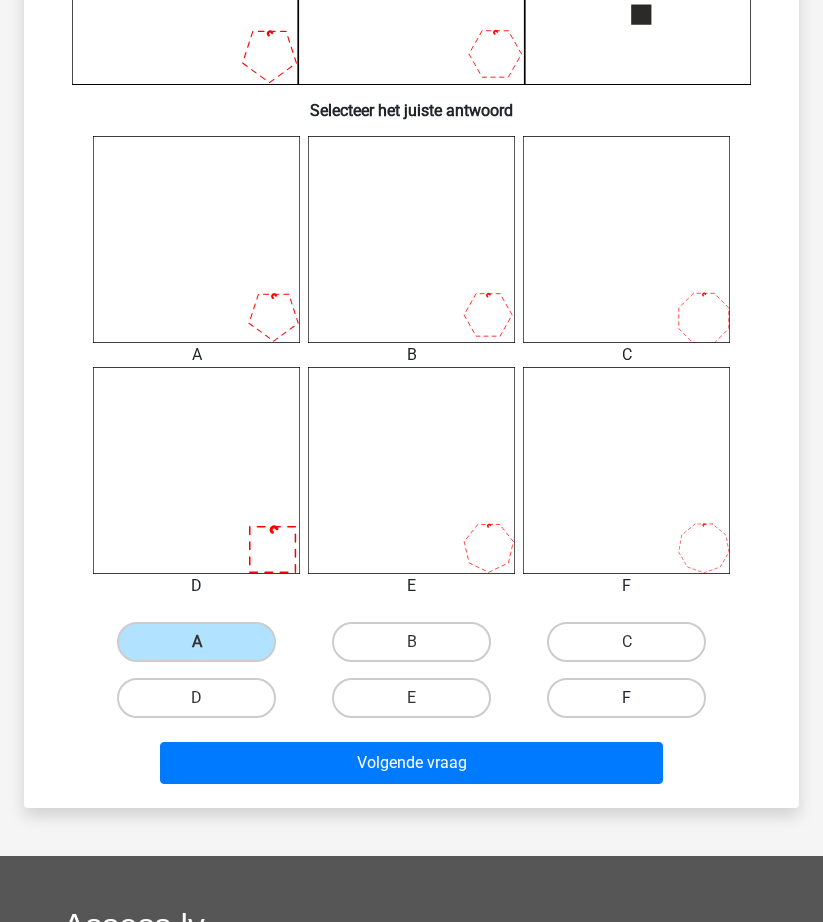 click on "F" at bounding box center (626, 698) 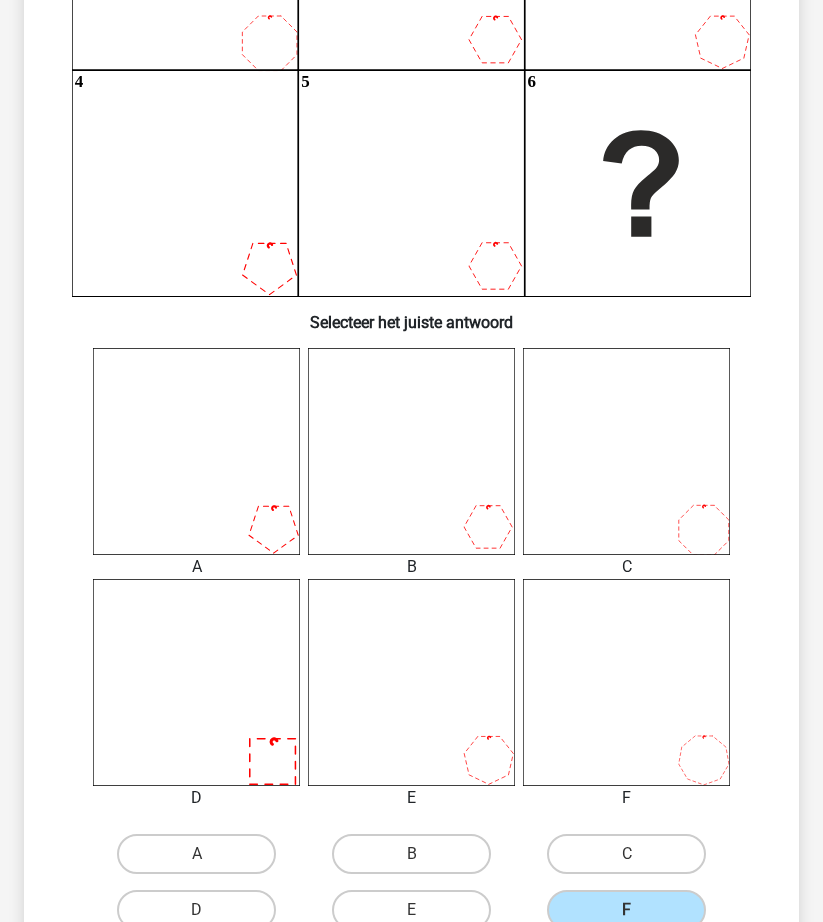 scroll, scrollTop: 500, scrollLeft: 0, axis: vertical 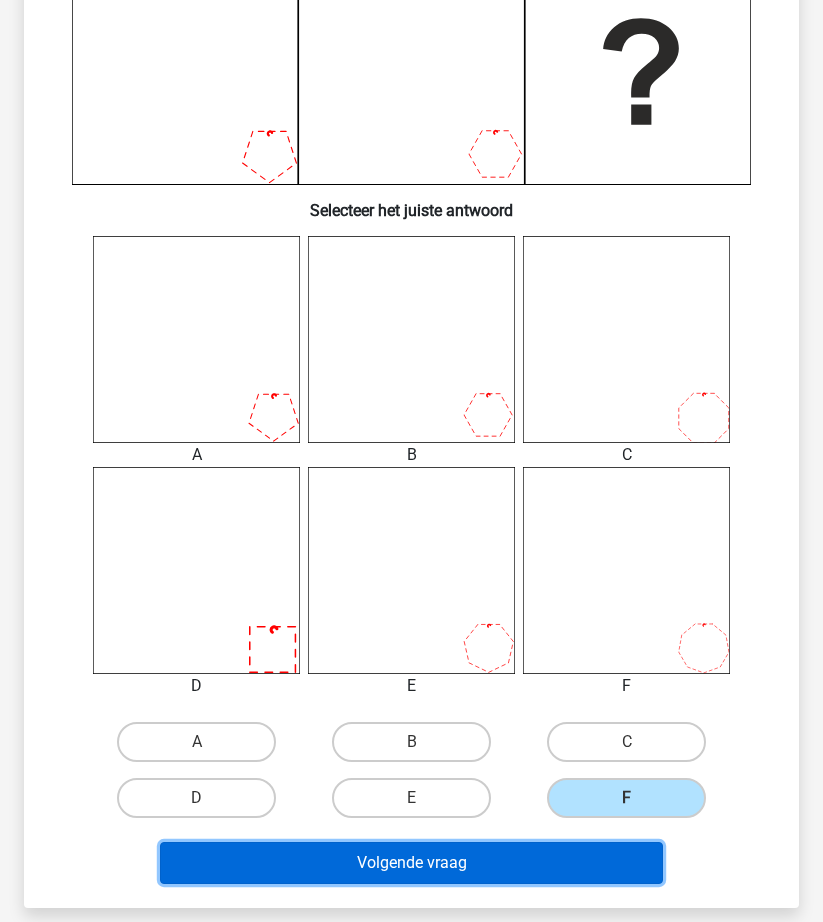 click on "Volgende vraag" at bounding box center (411, 863) 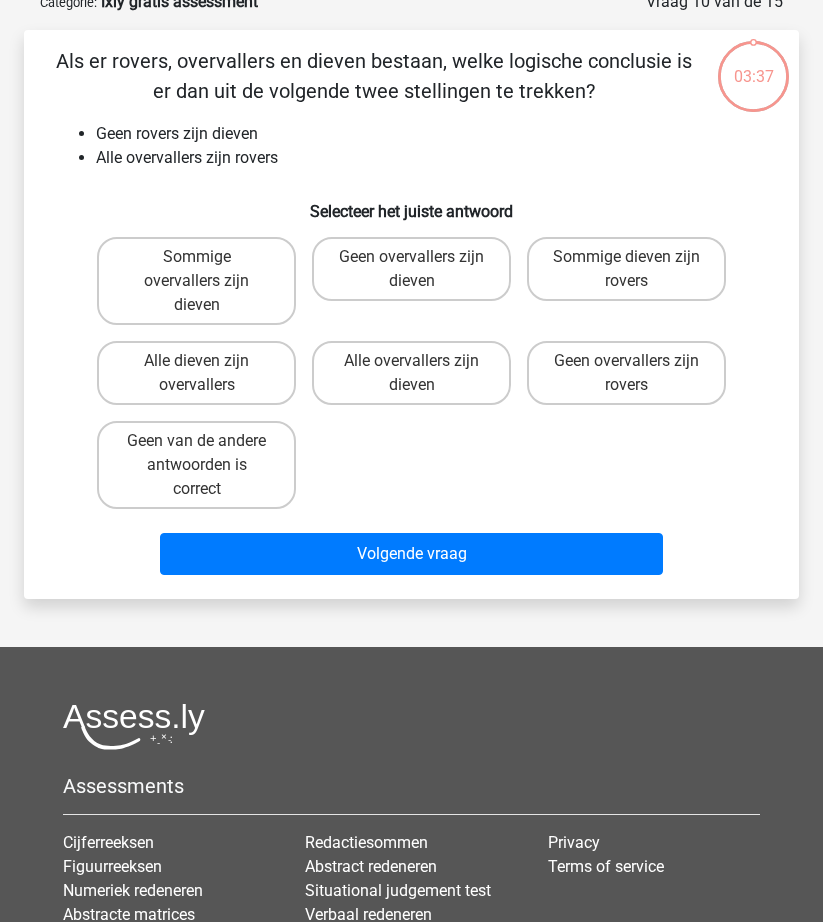 scroll, scrollTop: 100, scrollLeft: 0, axis: vertical 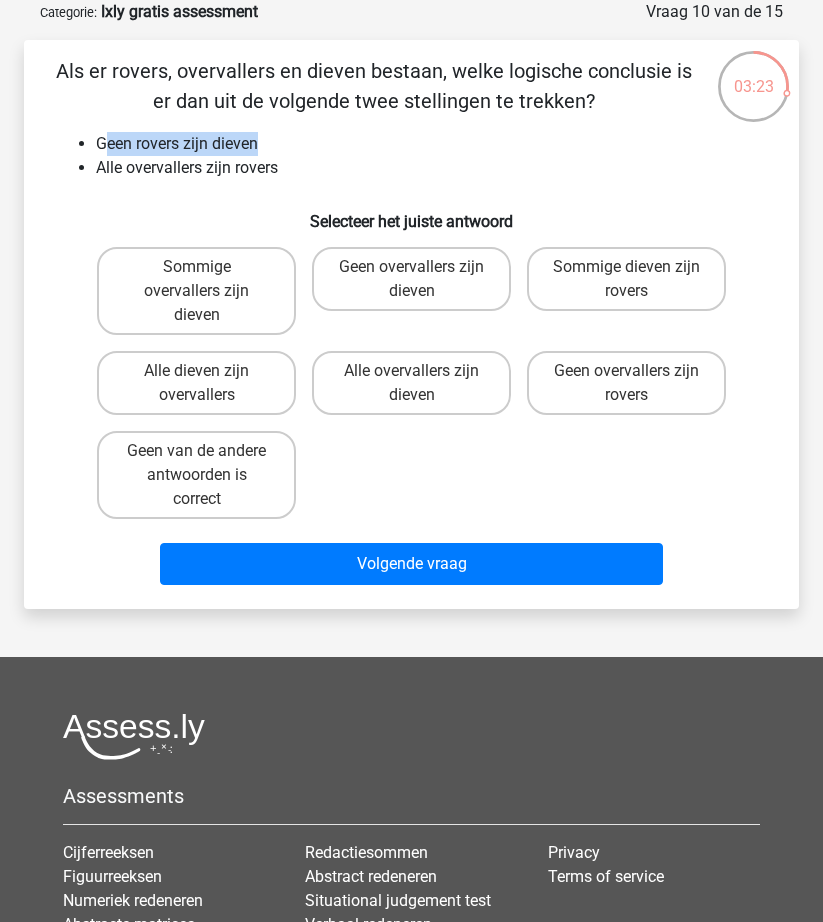 drag, startPoint x: 104, startPoint y: 149, endPoint x: 246, endPoint y: 149, distance: 142 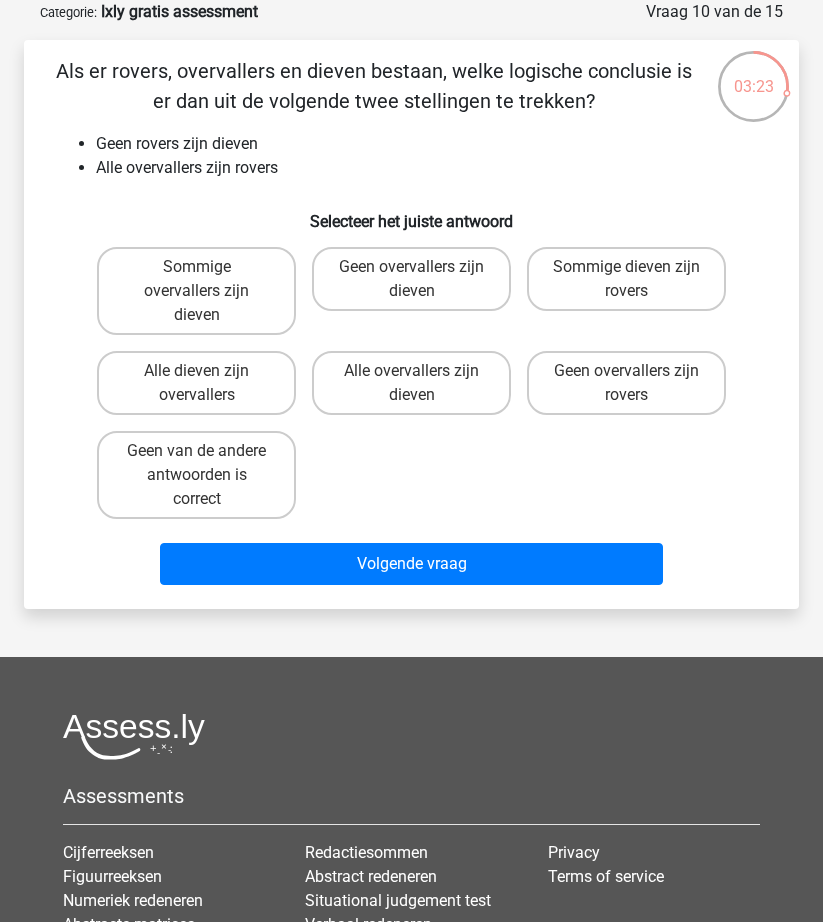 click on "Alle overvallers zijn rovers" at bounding box center (431, 168) 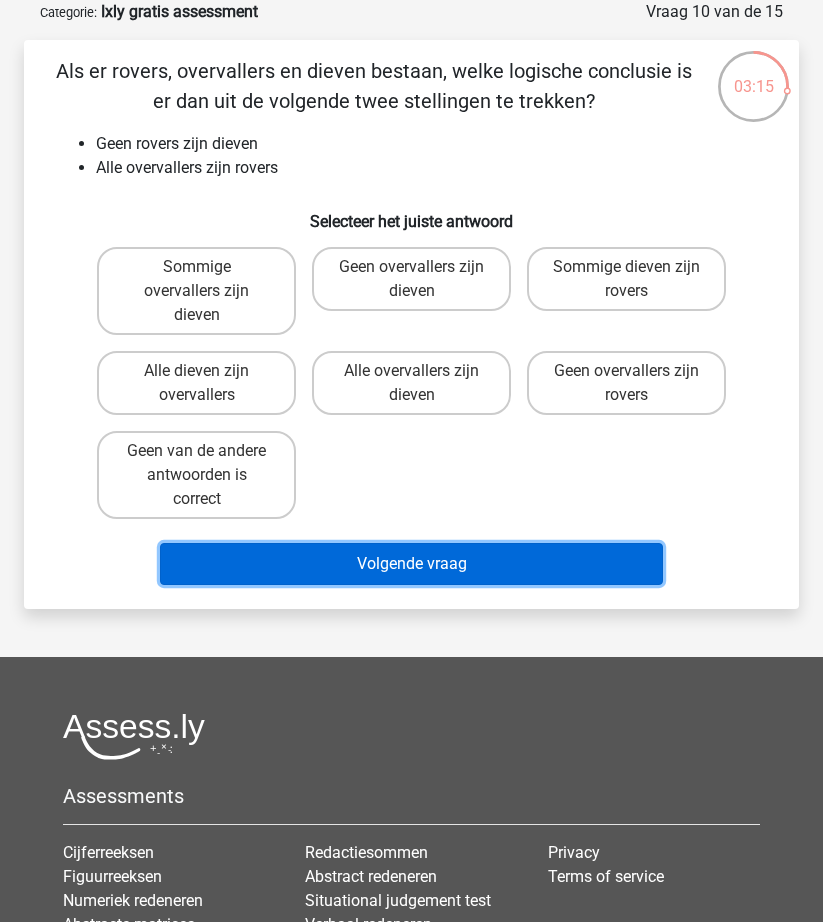 click on "Volgende vraag" at bounding box center [411, 564] 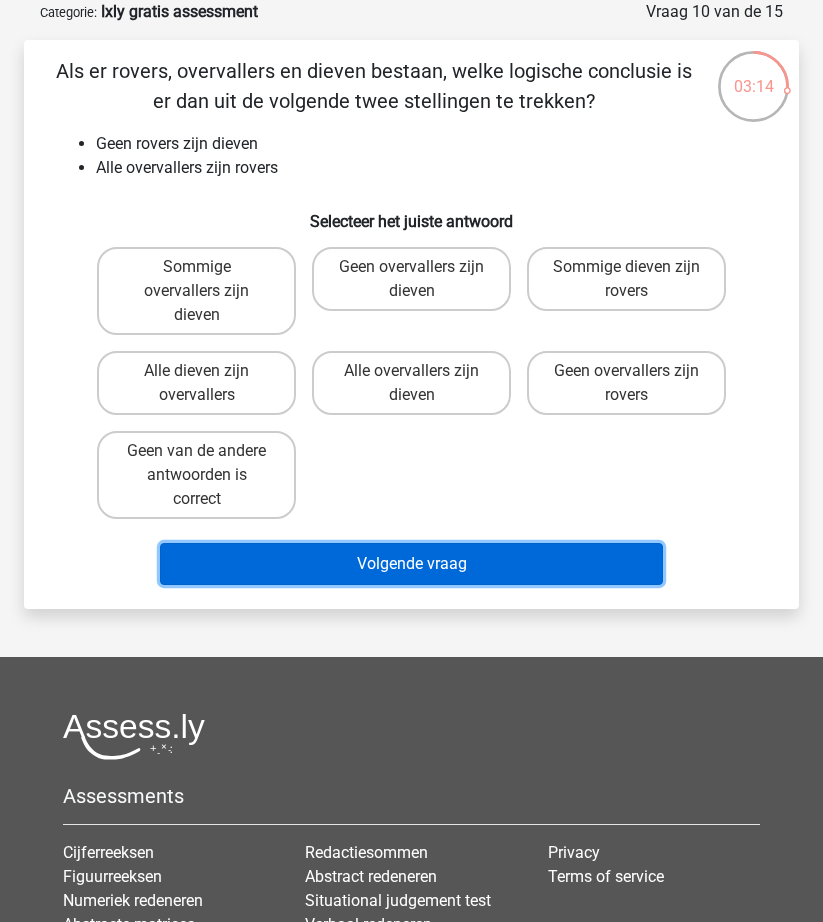 click on "Volgende vraag" at bounding box center (411, 564) 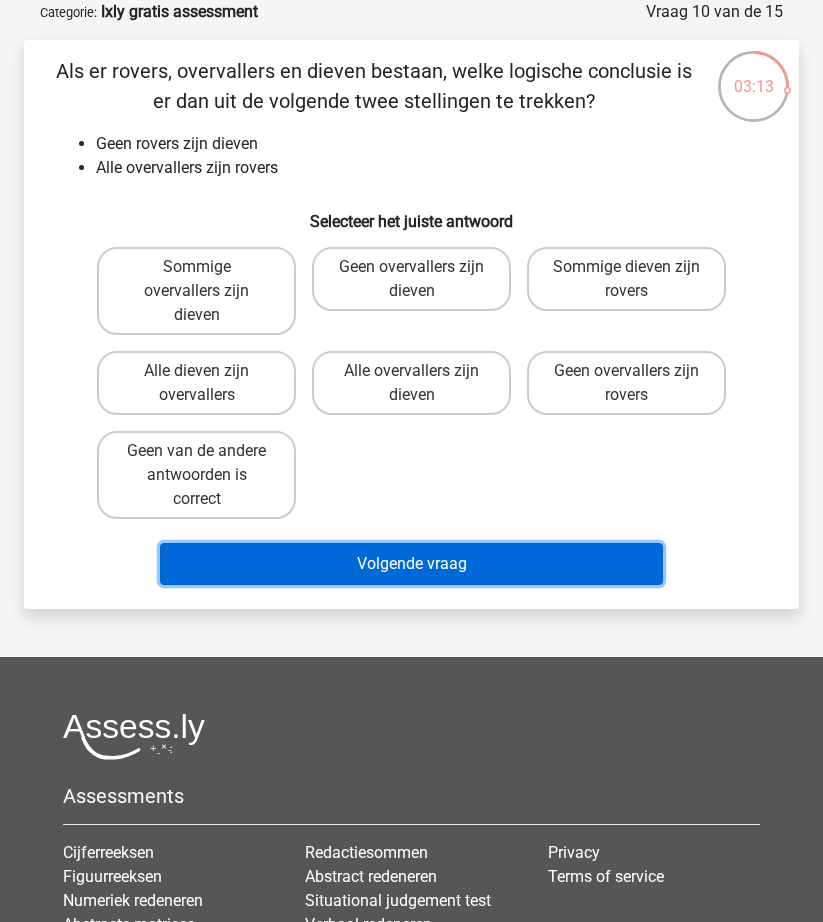 click on "Volgende vraag" at bounding box center (411, 564) 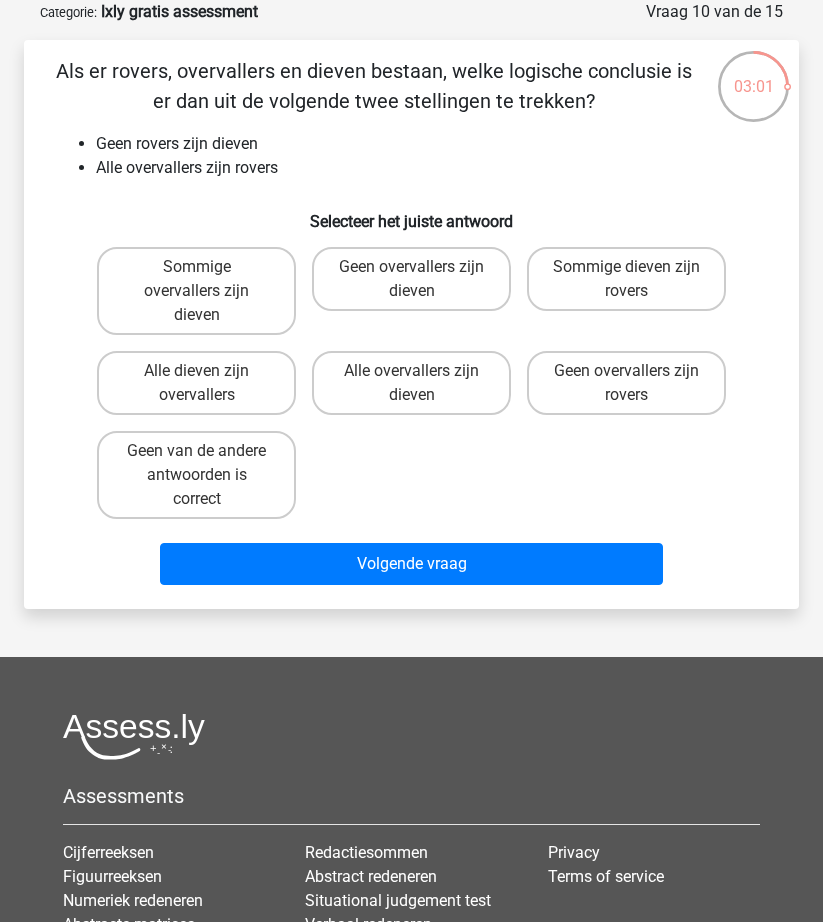 click on "Sommige overvallers zijn dieven
Geen overvallers zijn dieven
Sommige dieven zijn rovers
Alle dieven zijn overvallers" at bounding box center (411, 383) 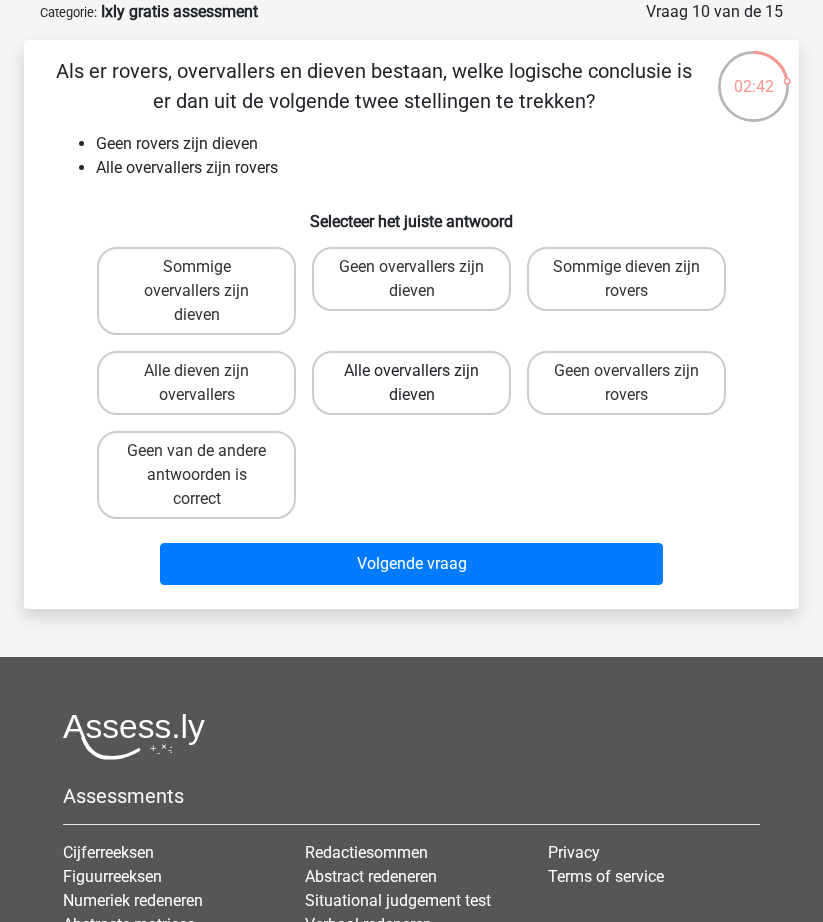 click on "Alle overvallers zijn dieven" at bounding box center (411, 383) 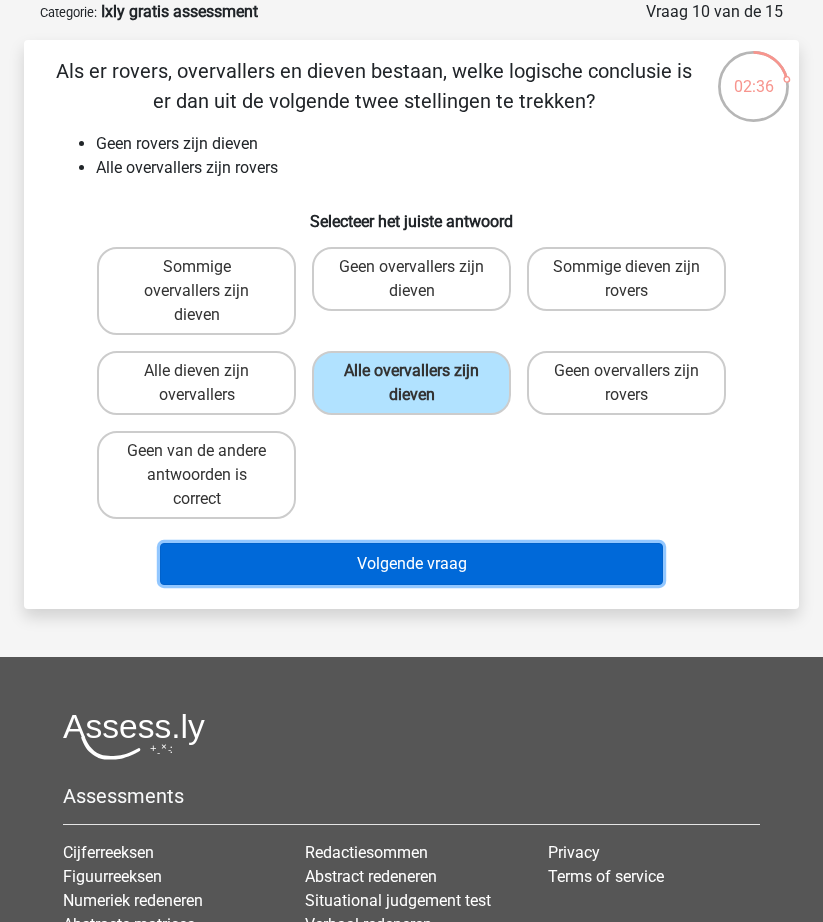 click on "Volgende vraag" at bounding box center [411, 564] 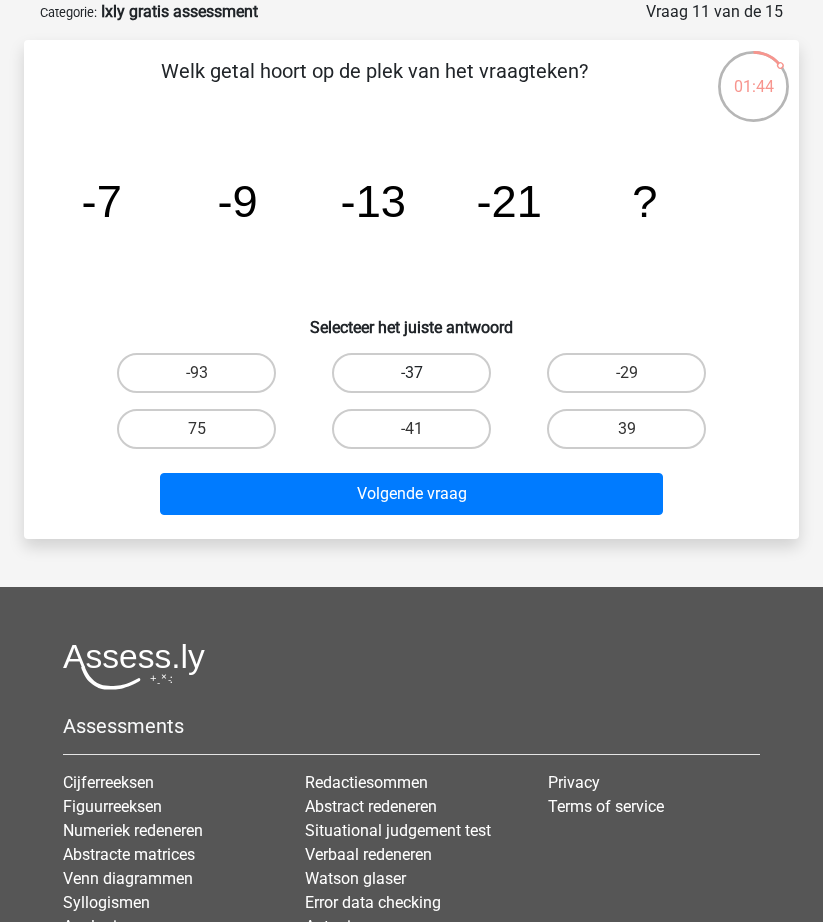 click on "-37" at bounding box center (411, 373) 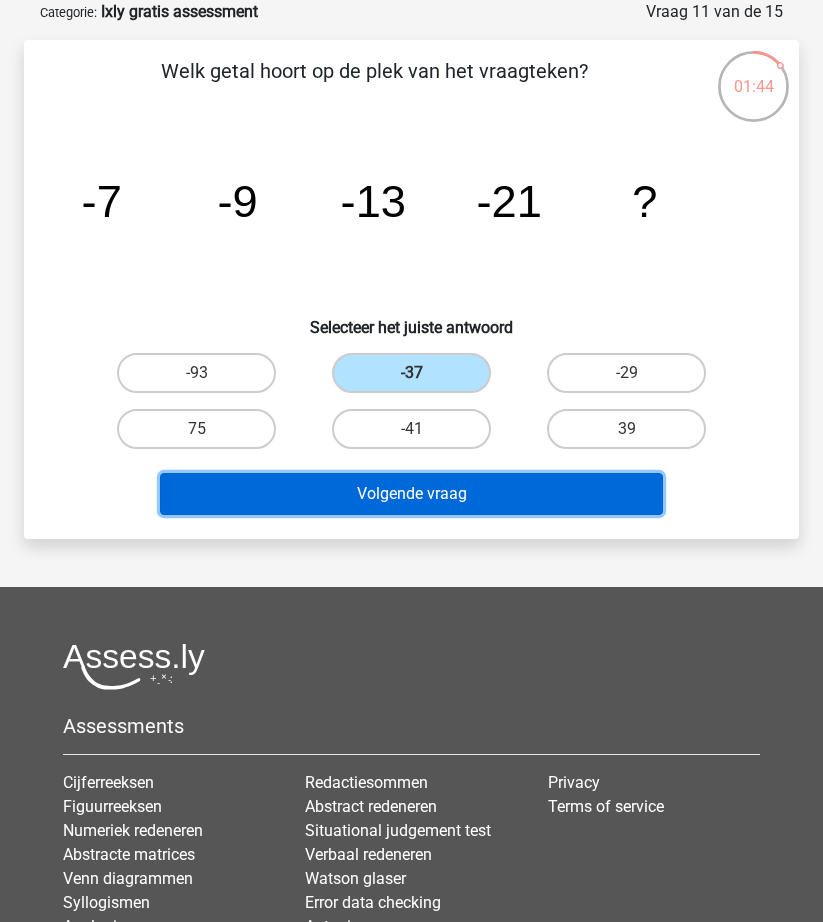 click on "Volgende vraag" at bounding box center (411, 494) 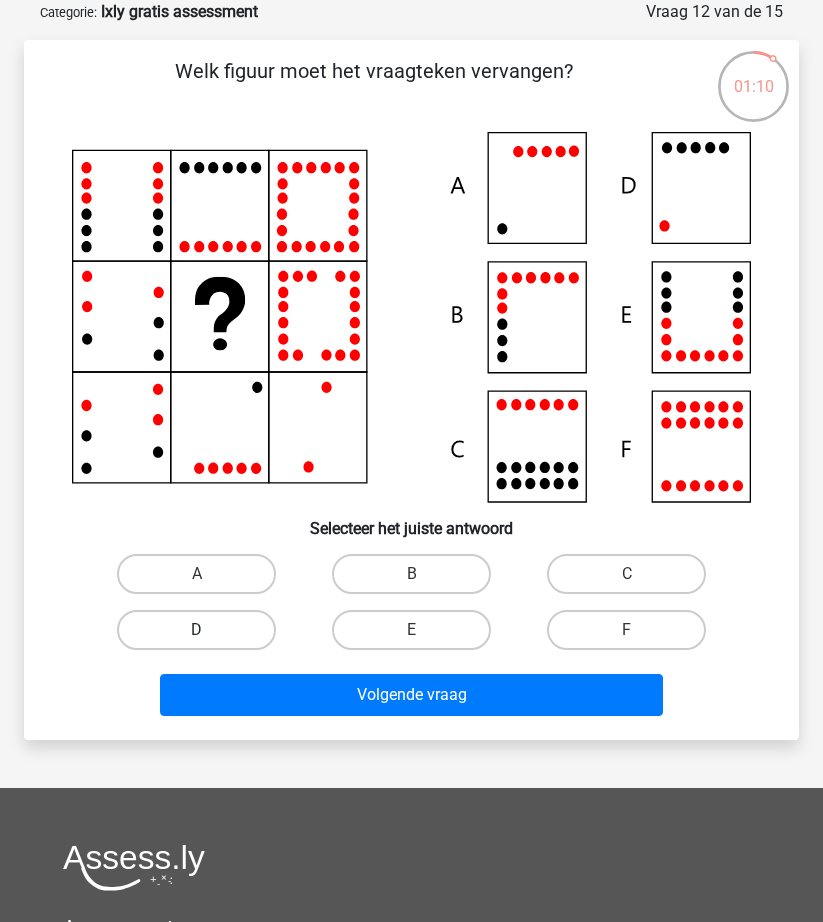 click on "D" at bounding box center [196, 630] 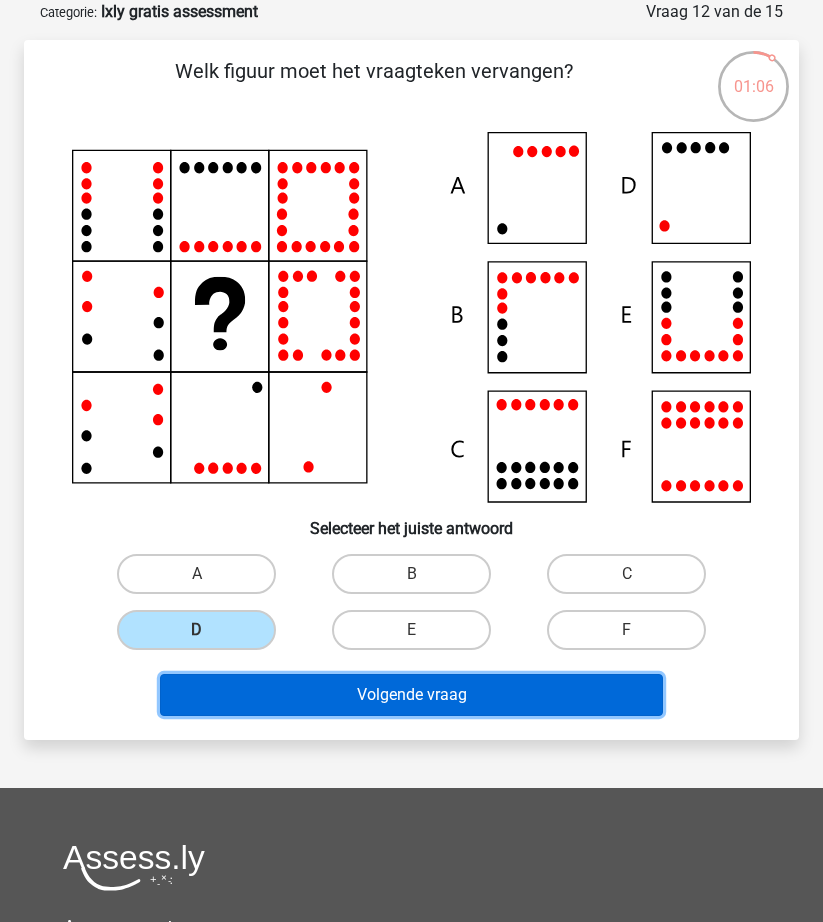 click on "Volgende vraag" at bounding box center [411, 695] 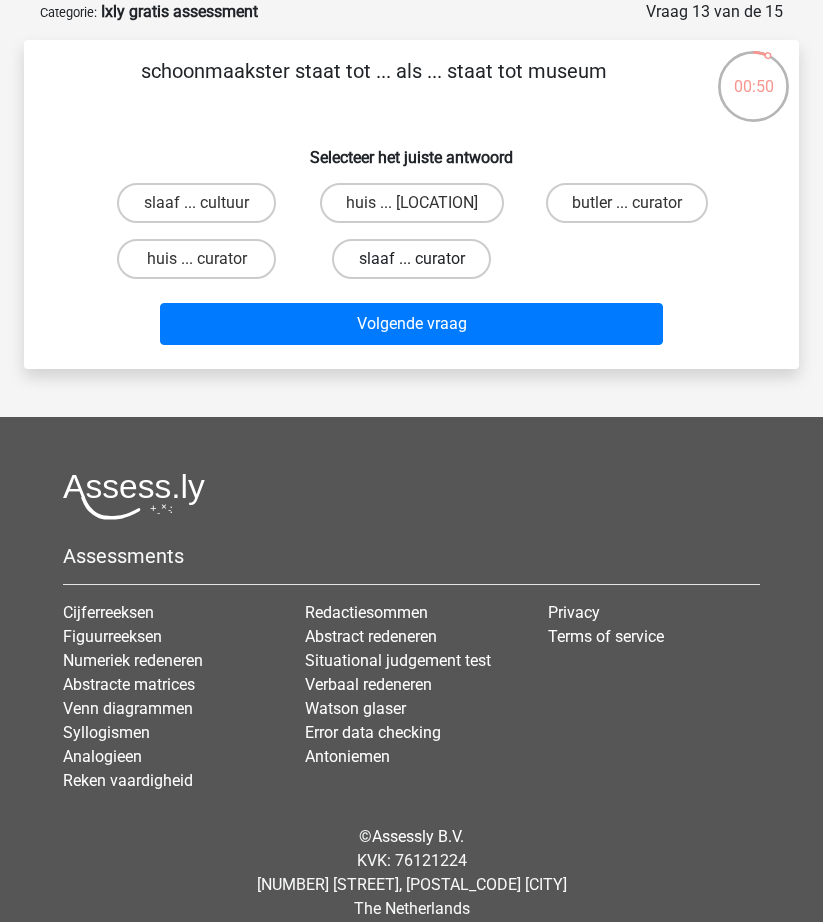 click on "slaaf ... curator" at bounding box center [411, 259] 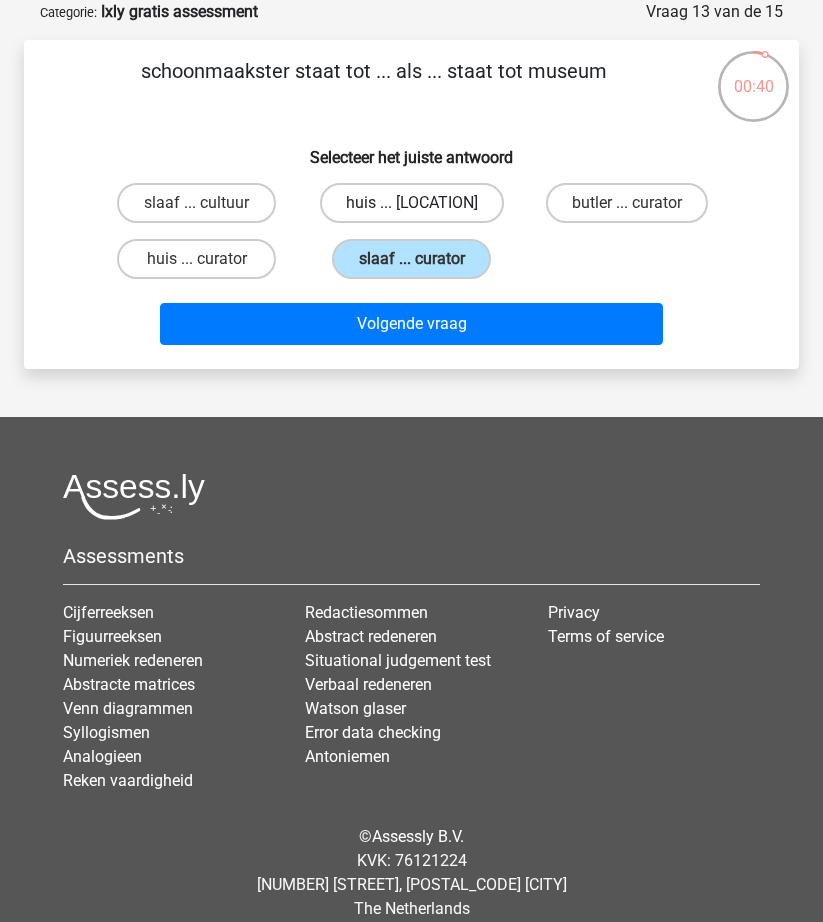 click on "huis ... louvre" at bounding box center (412, 203) 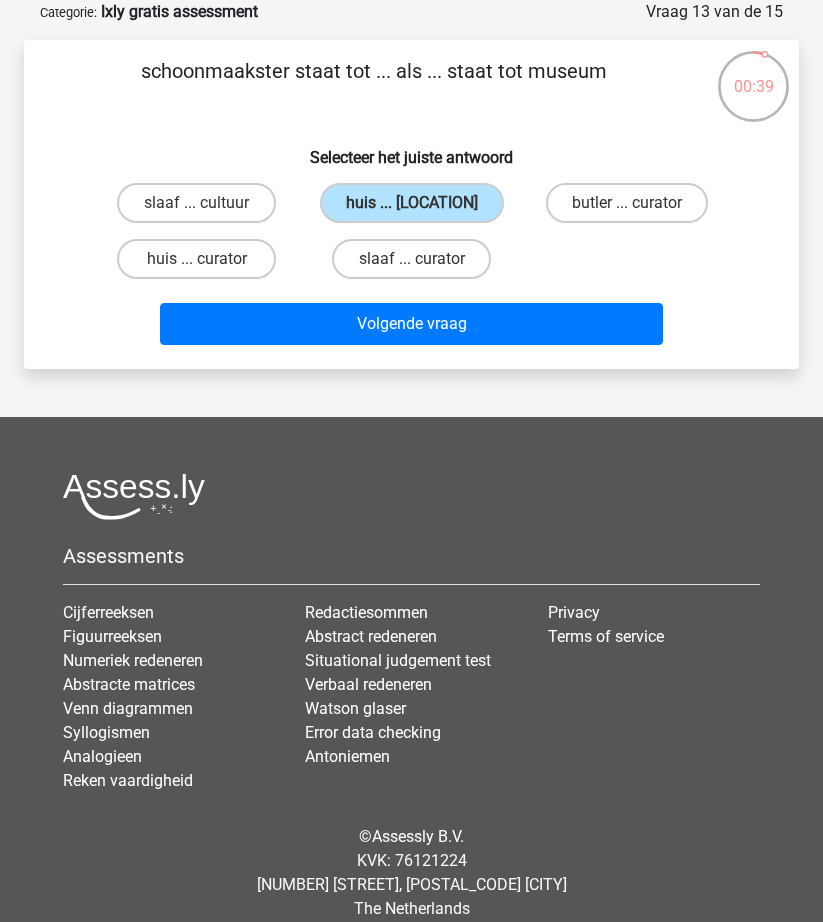 click on "huis ... curator" at bounding box center [203, 265] 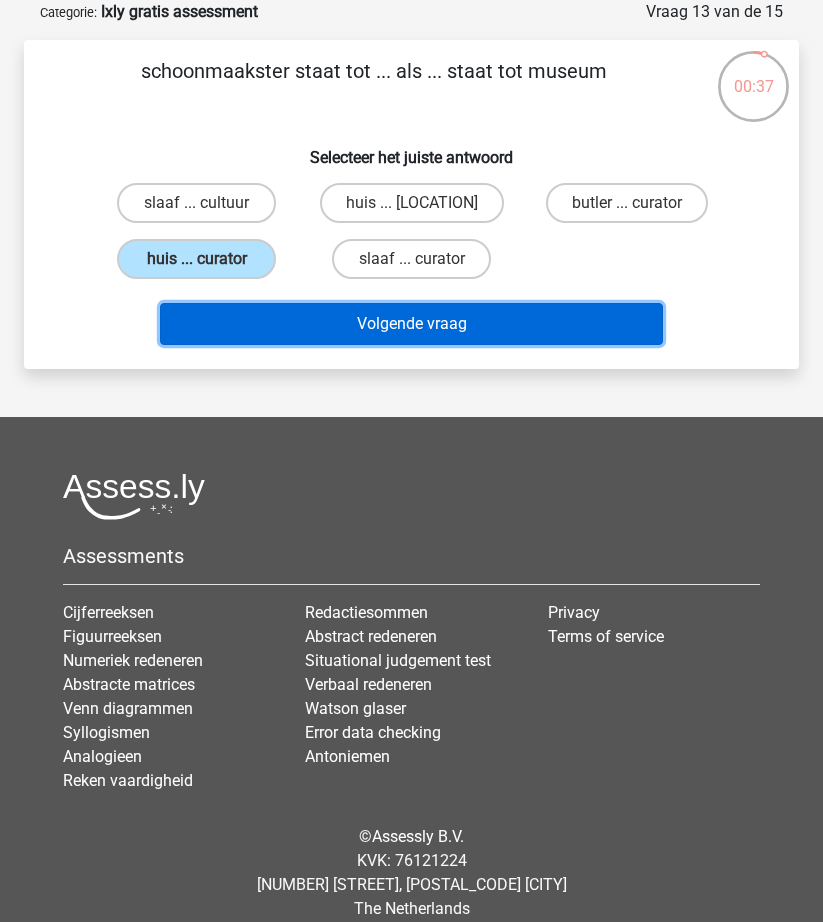 click on "Volgende vraag" at bounding box center [411, 324] 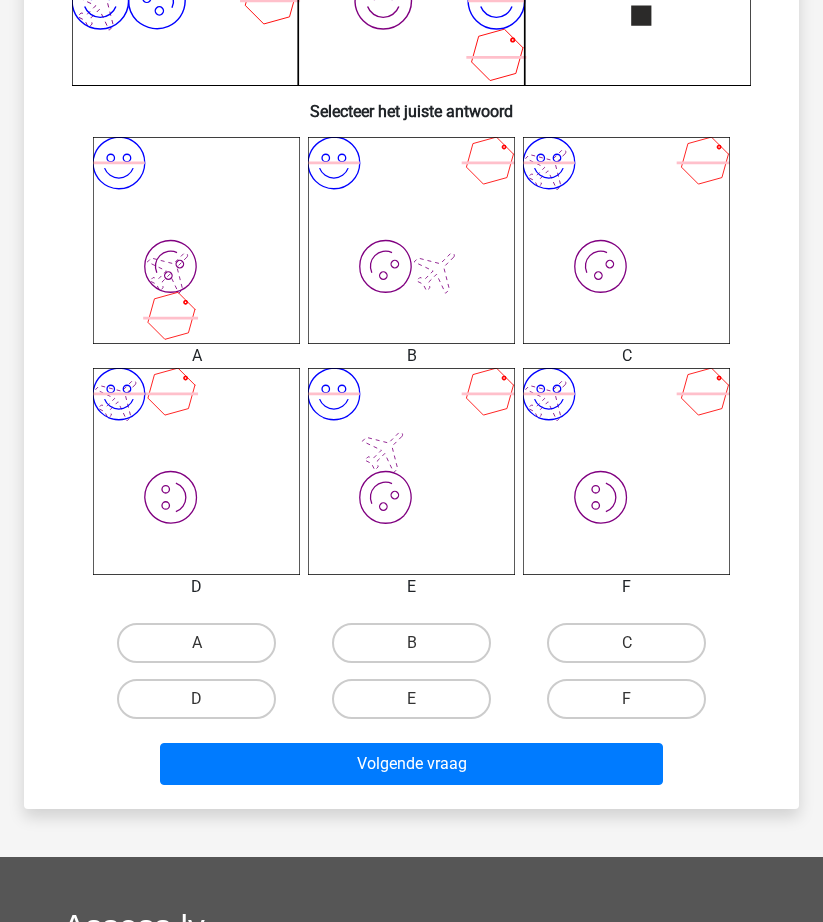 scroll, scrollTop: 600, scrollLeft: 0, axis: vertical 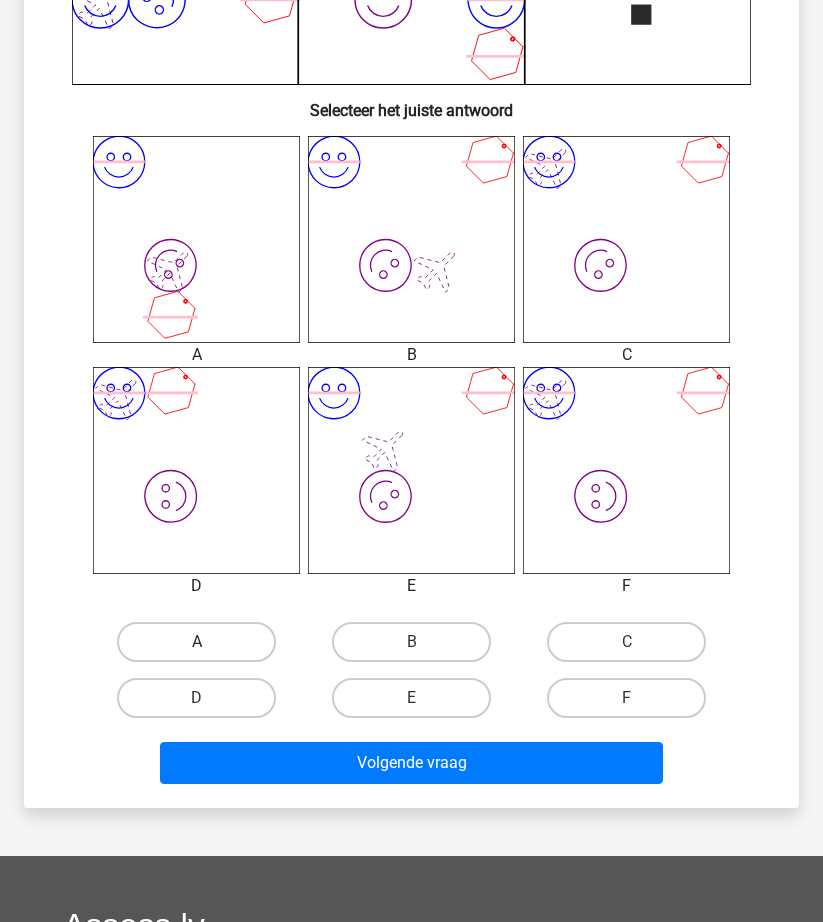 click on "A" at bounding box center [196, 642] 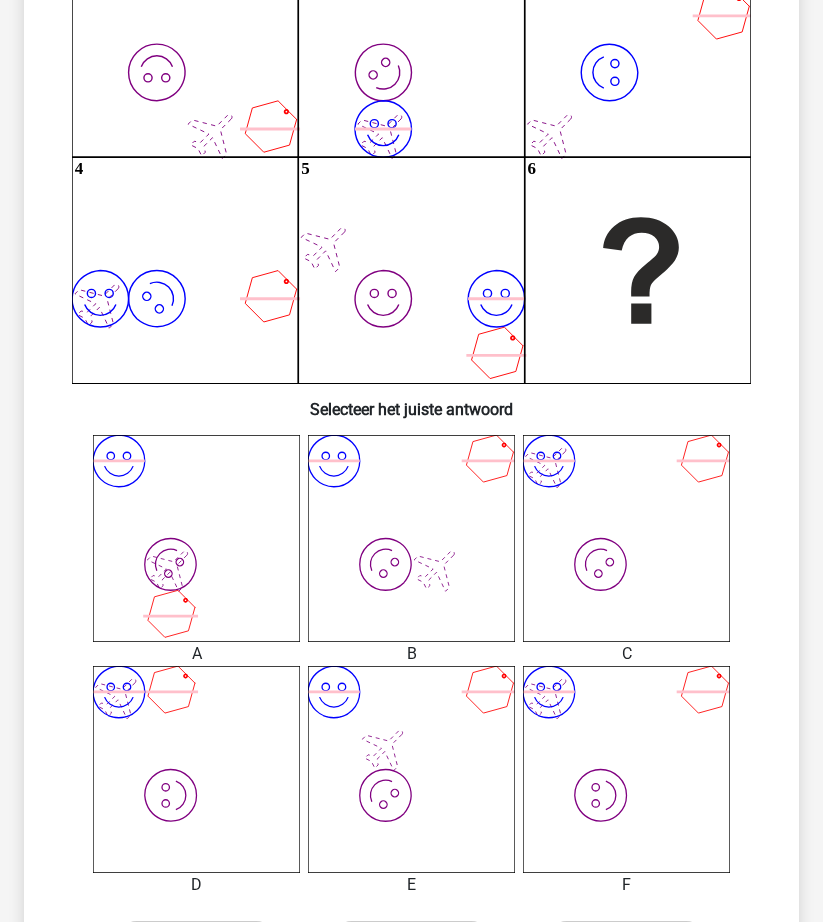 scroll, scrollTop: 300, scrollLeft: 0, axis: vertical 